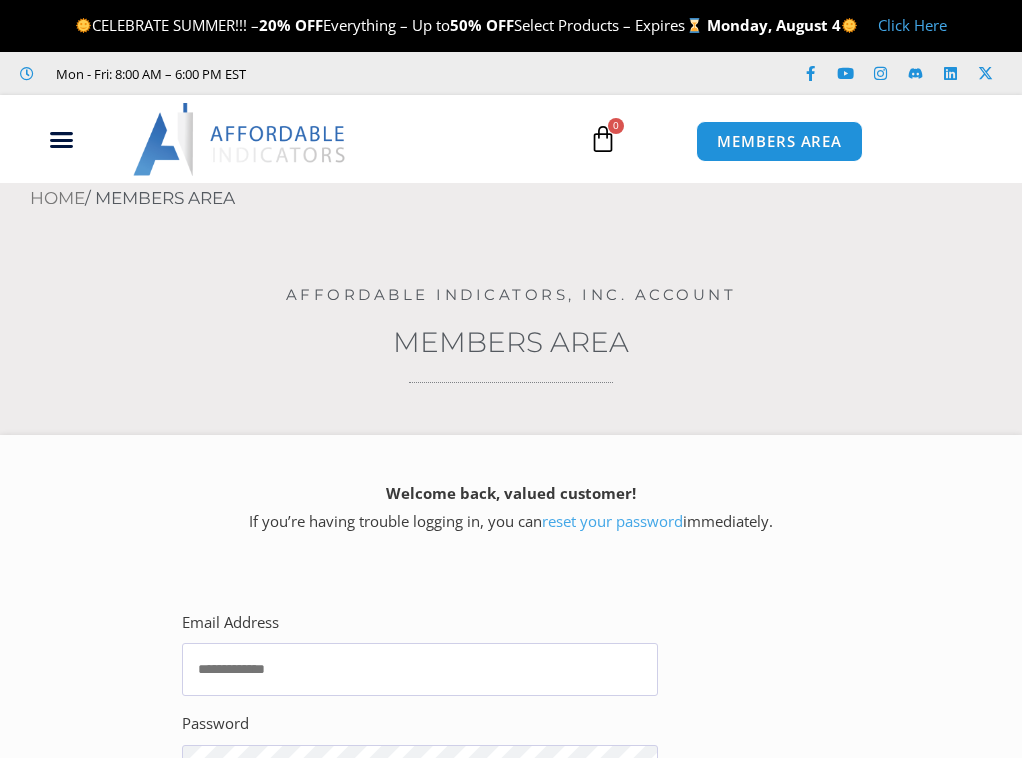 scroll, scrollTop: 0, scrollLeft: 0, axis: both 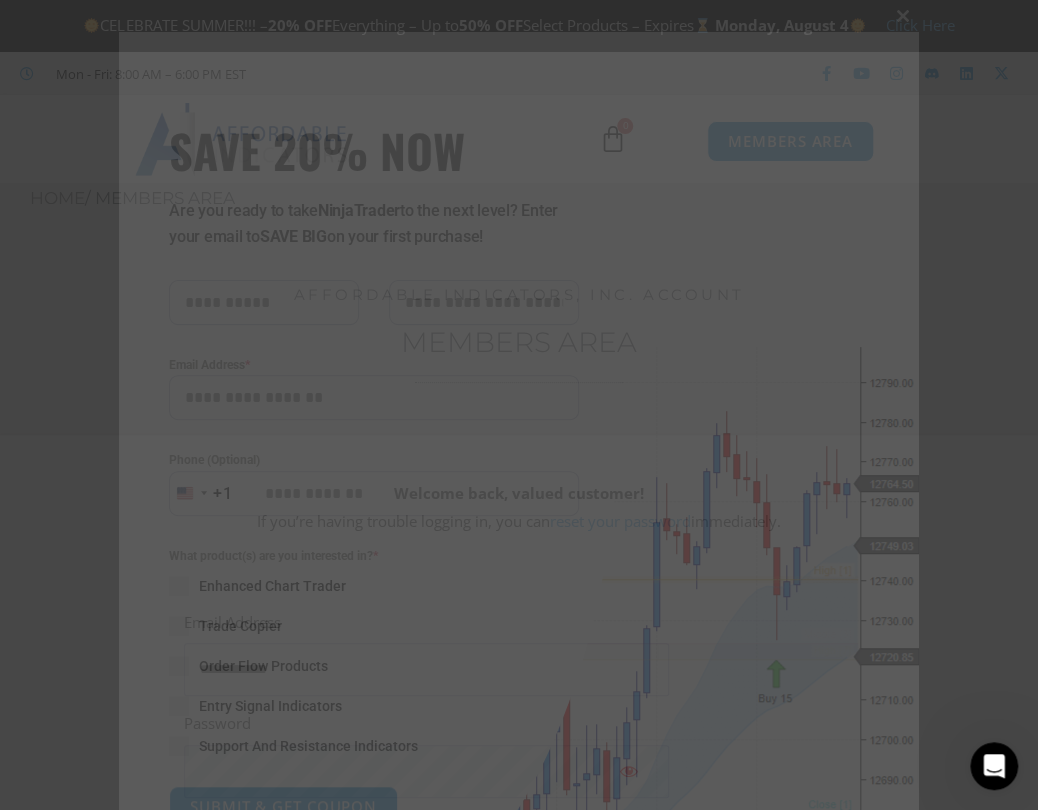 click at bounding box center (903, 16) 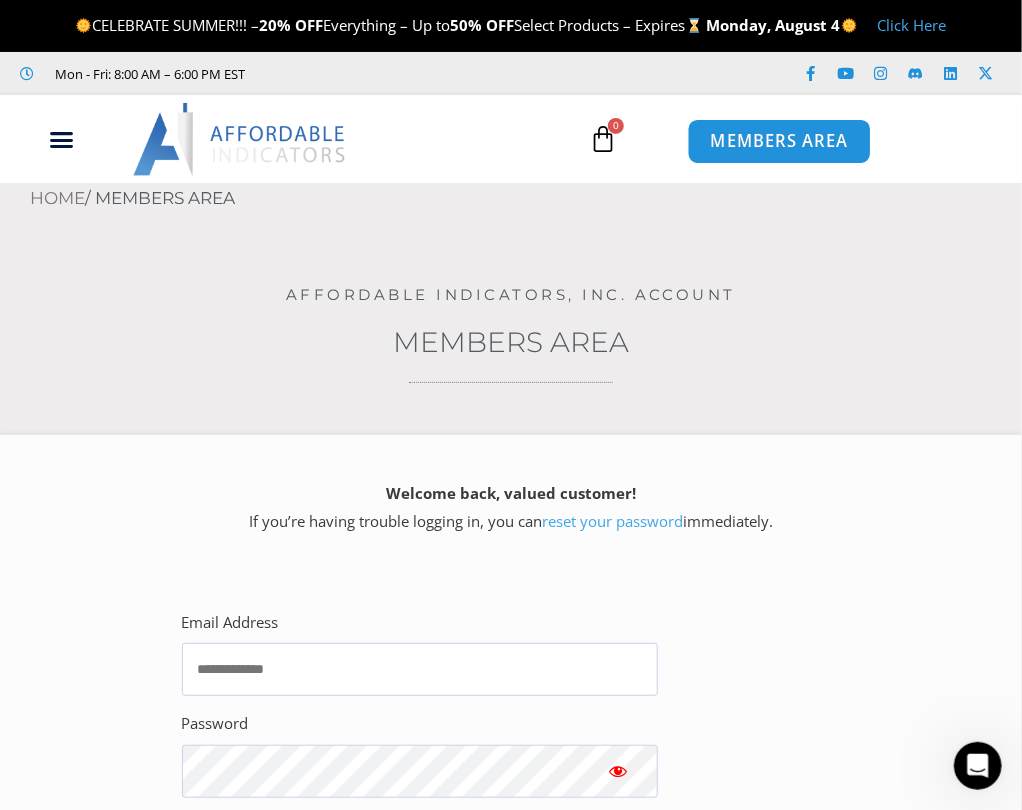 click on "MEMBERS AREA" at bounding box center (779, 142) 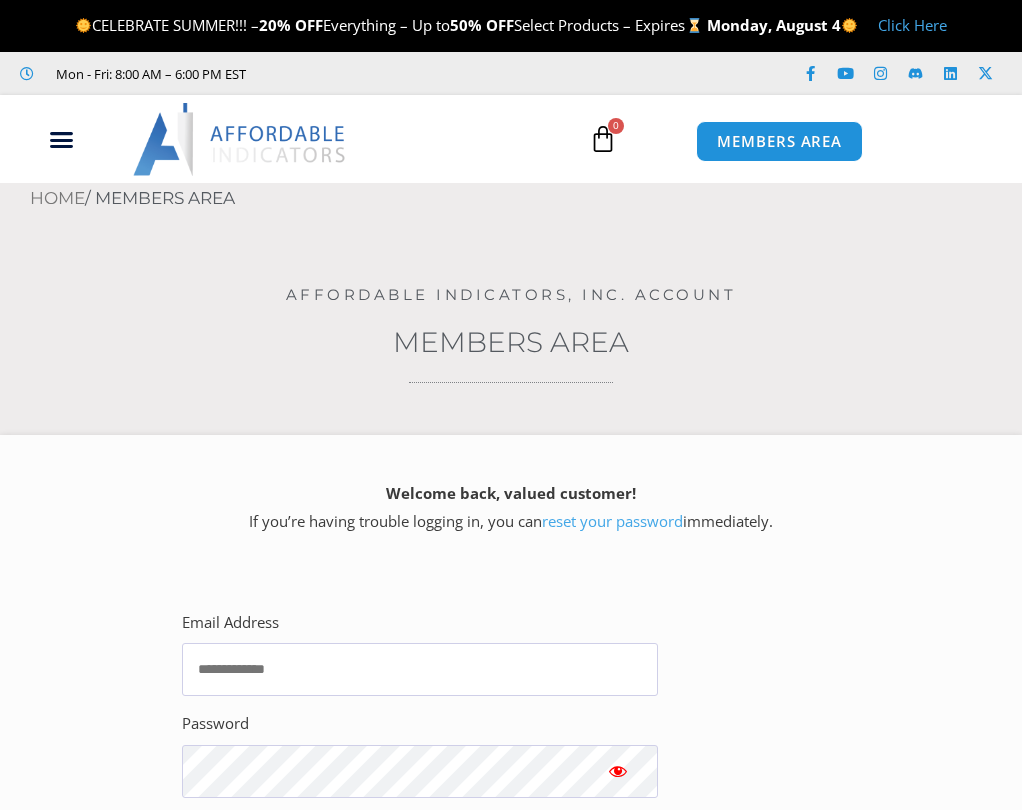 scroll, scrollTop: 0, scrollLeft: 0, axis: both 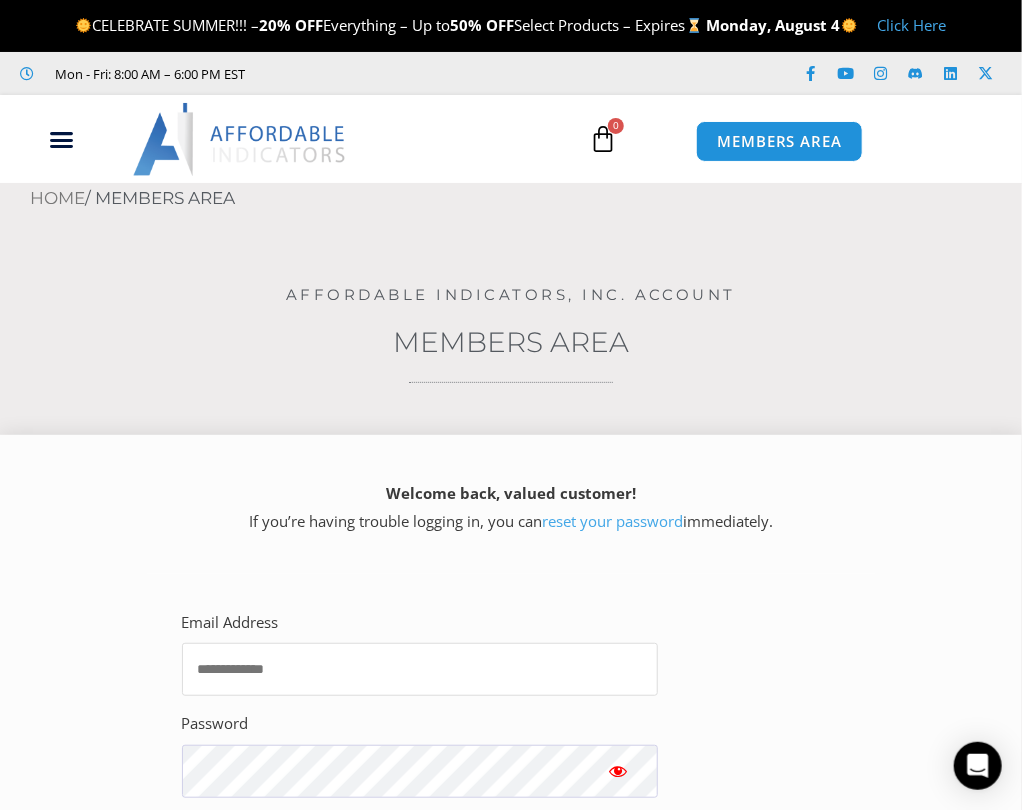 drag, startPoint x: 0, startPoint y: 0, endPoint x: 243, endPoint y: 662, distance: 705.19006 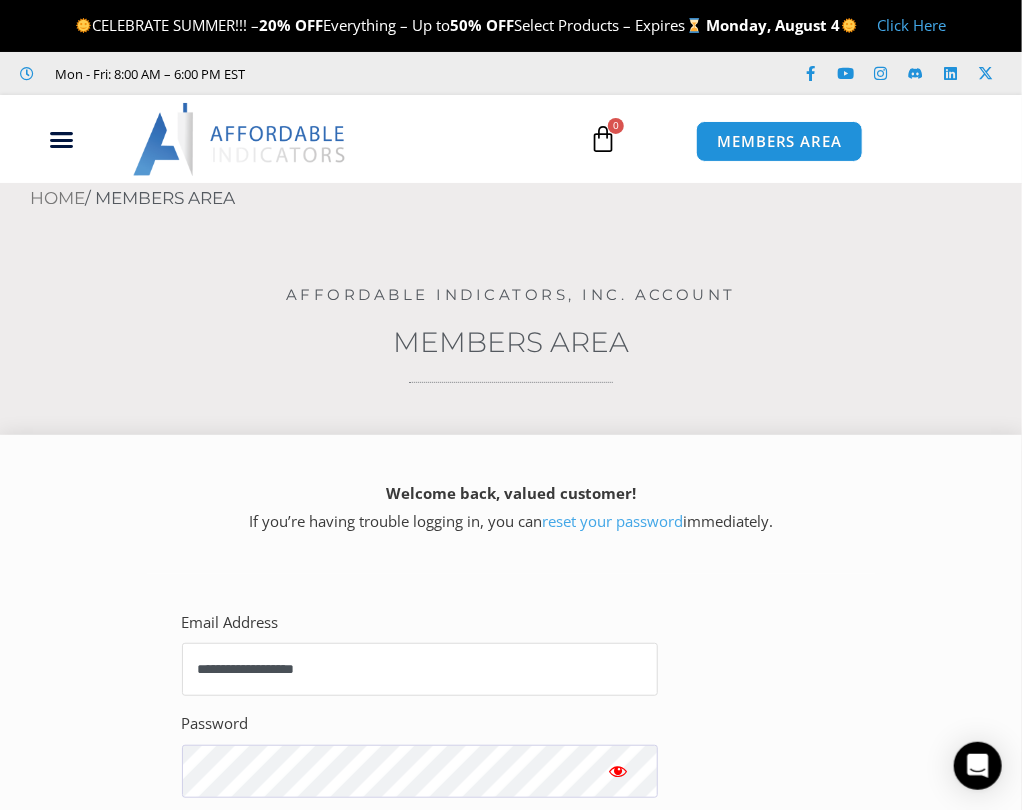 type on "**********" 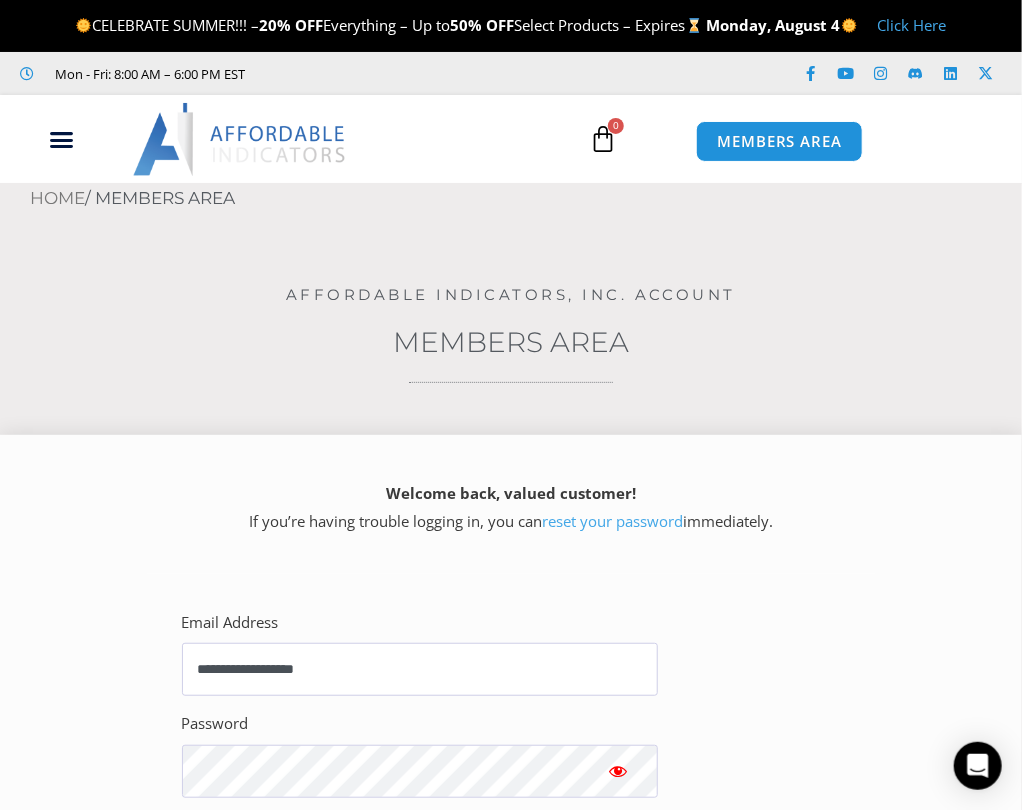click on "Password" at bounding box center (420, 753) 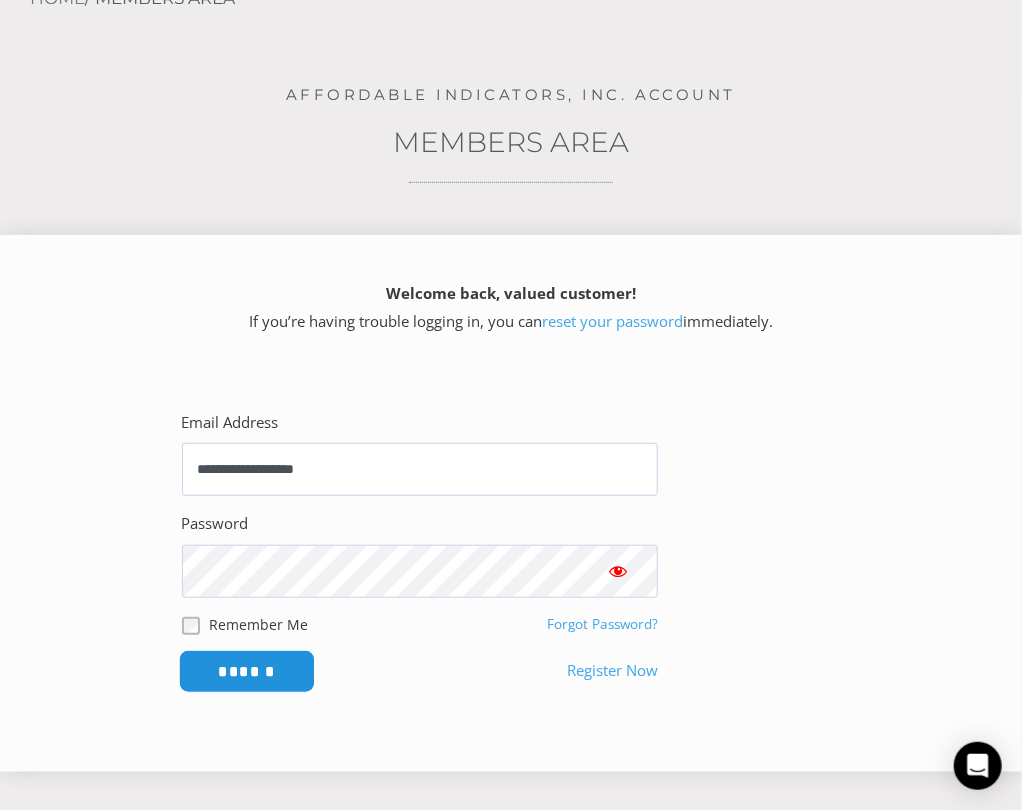 click on "******" at bounding box center [246, 671] 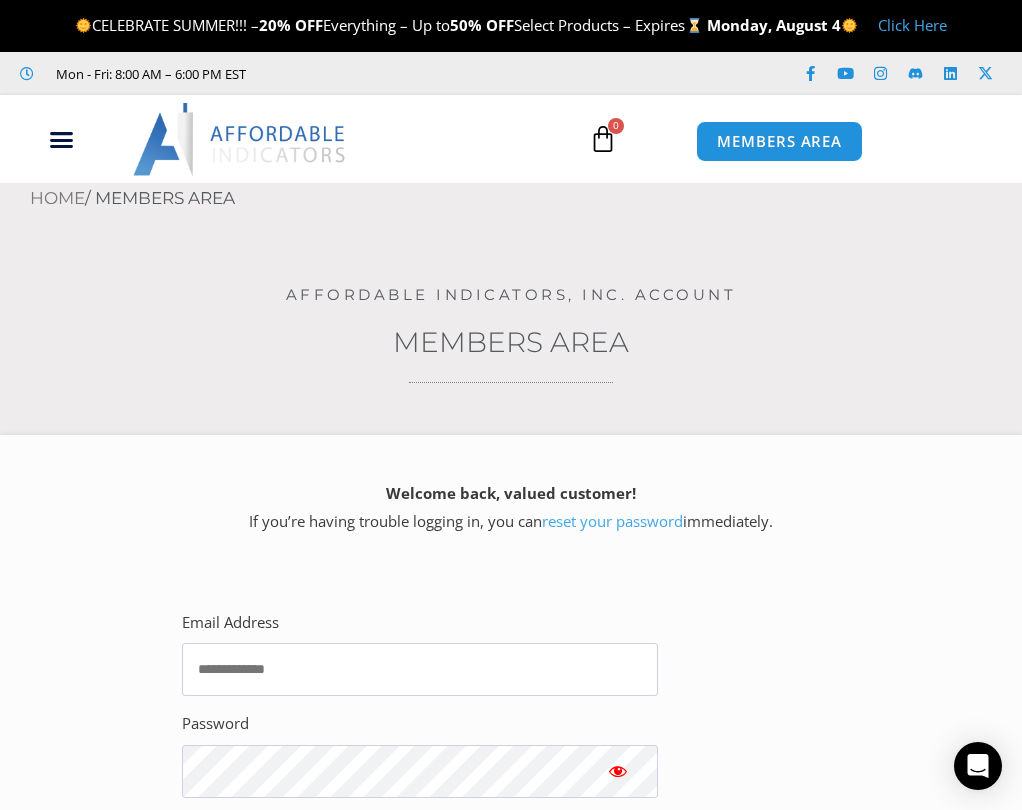 scroll, scrollTop: 0, scrollLeft: 0, axis: both 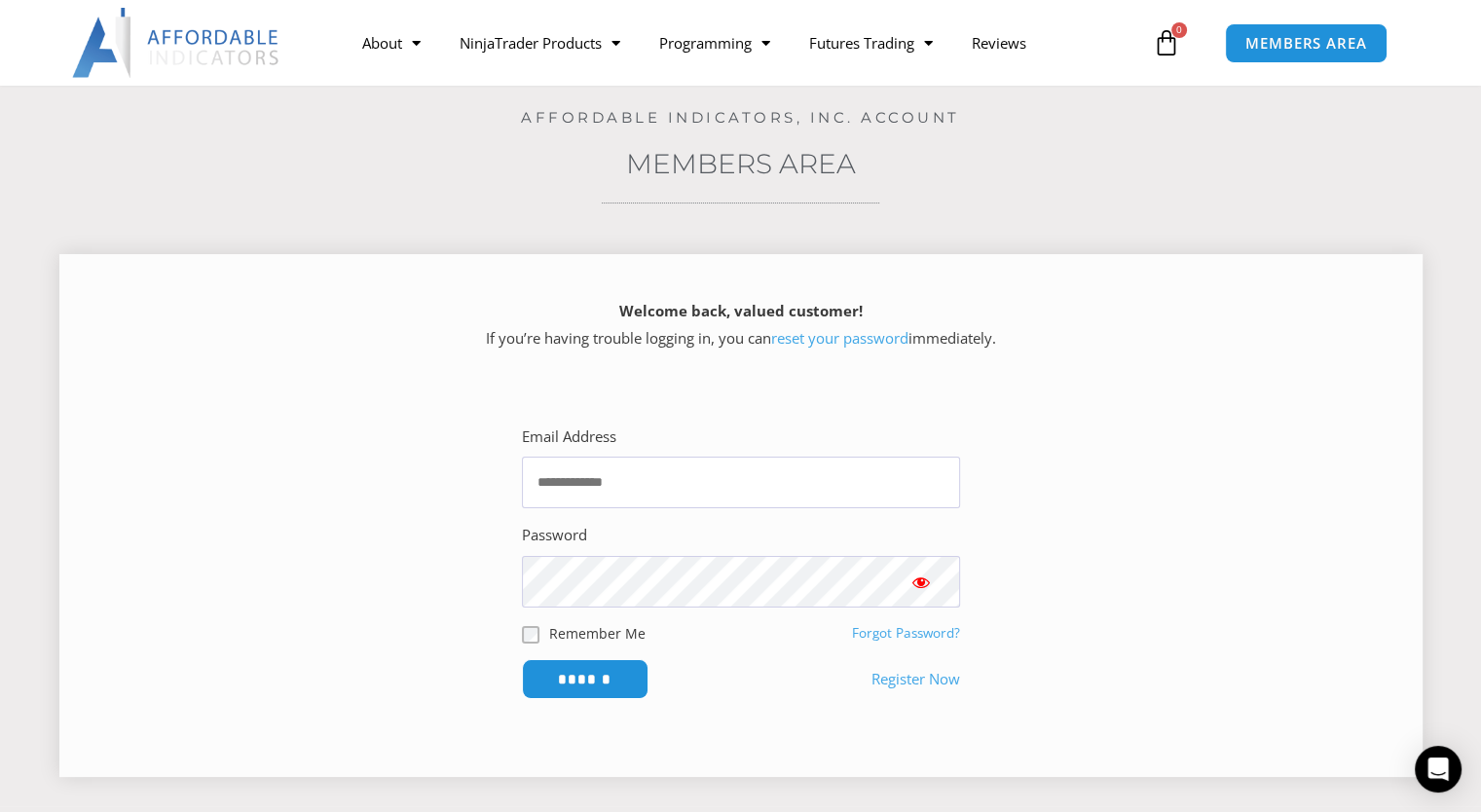 click on "reset your password" at bounding box center [839, 338] 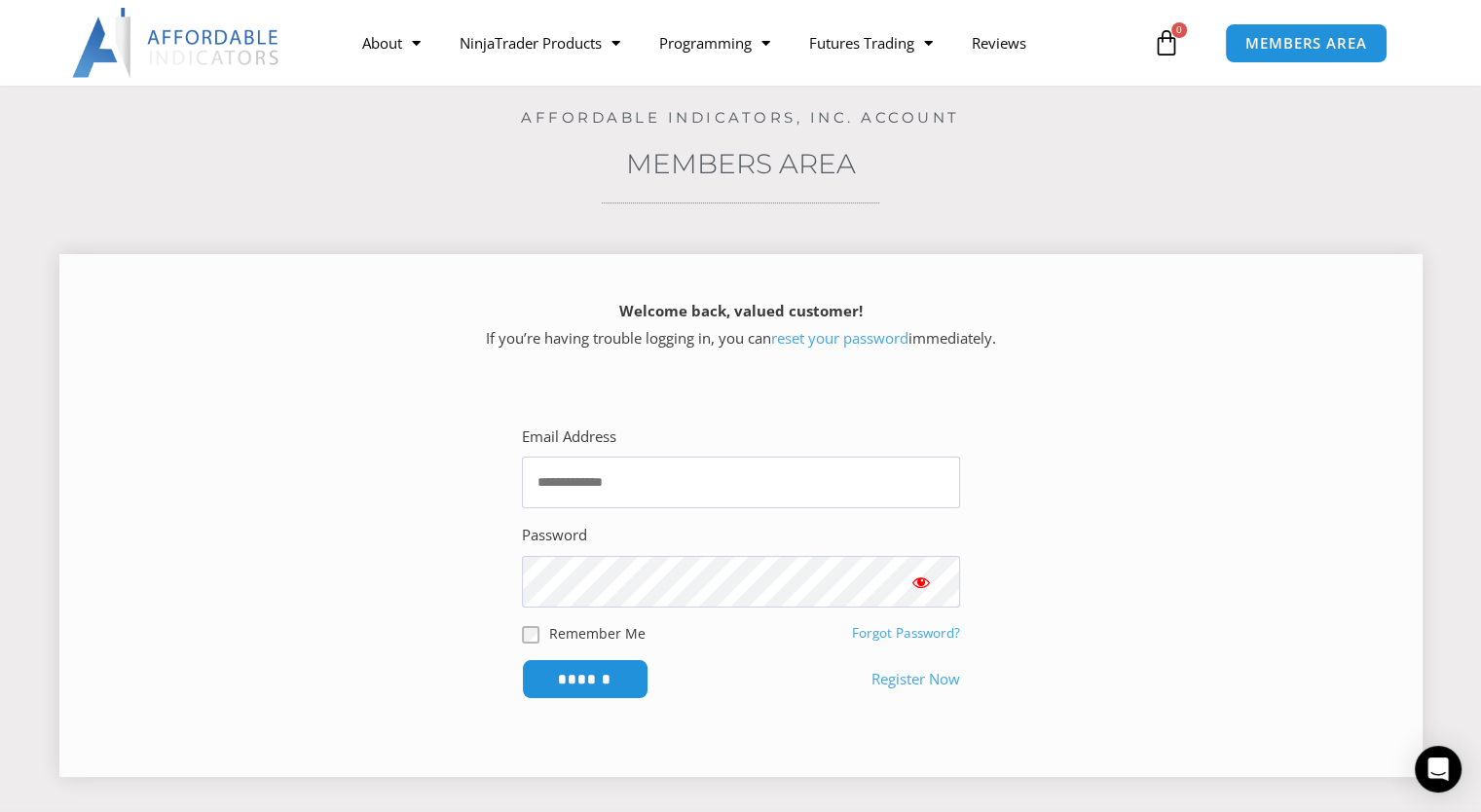 click on "Forgot Password?" at bounding box center [906, 633] 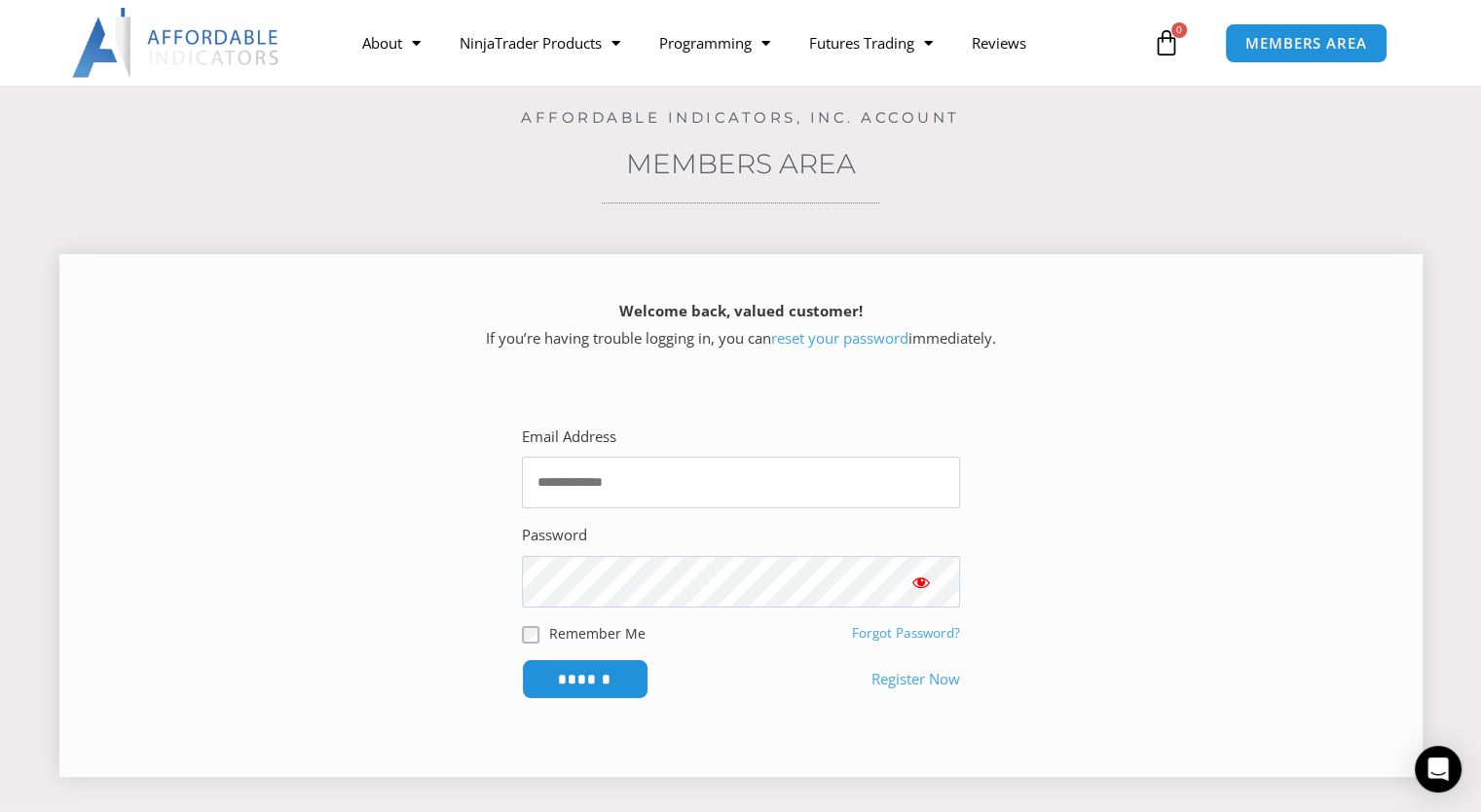 click on "Forgot Password?" at bounding box center (906, 633) 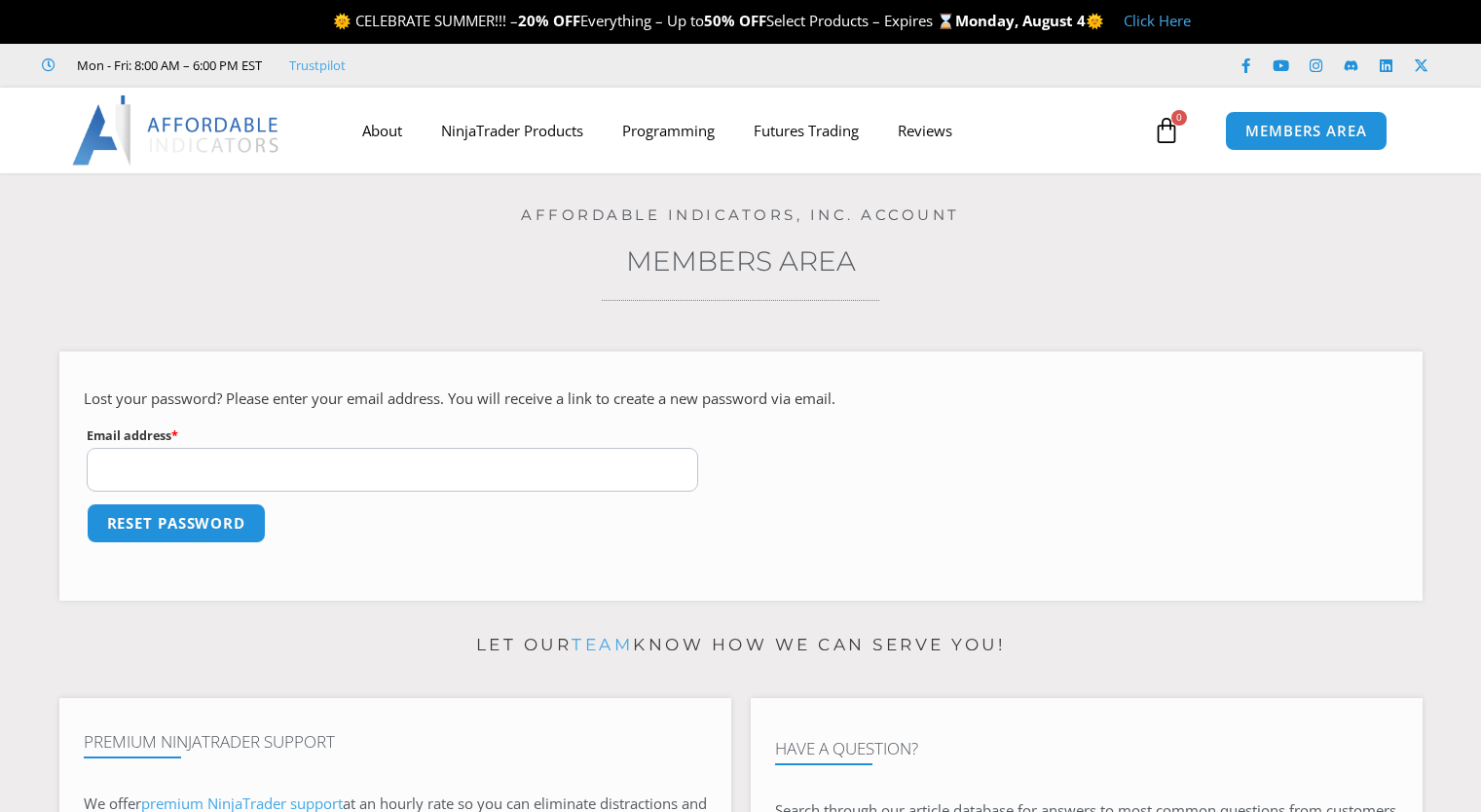 scroll, scrollTop: 0, scrollLeft: 0, axis: both 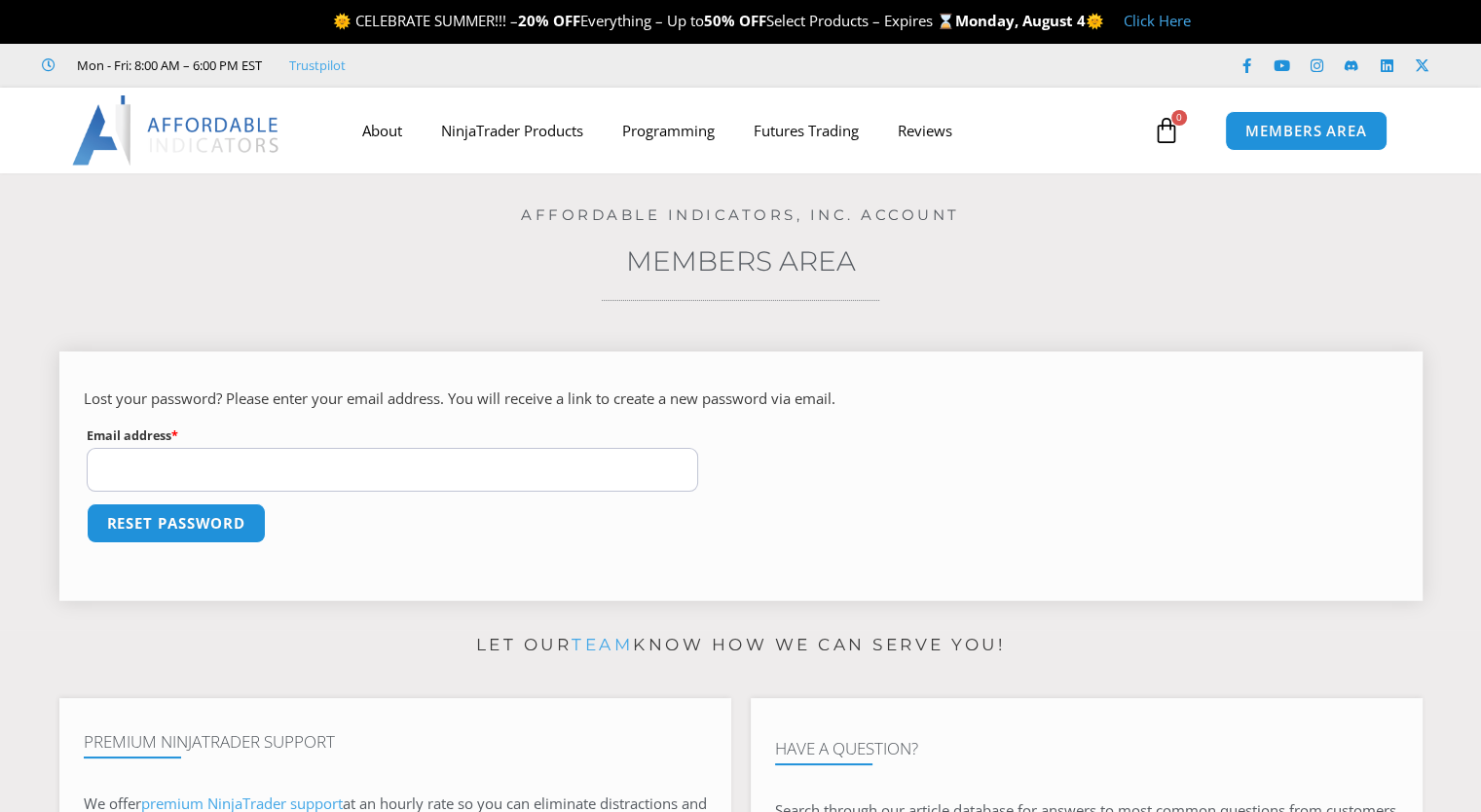 paste on "**********" 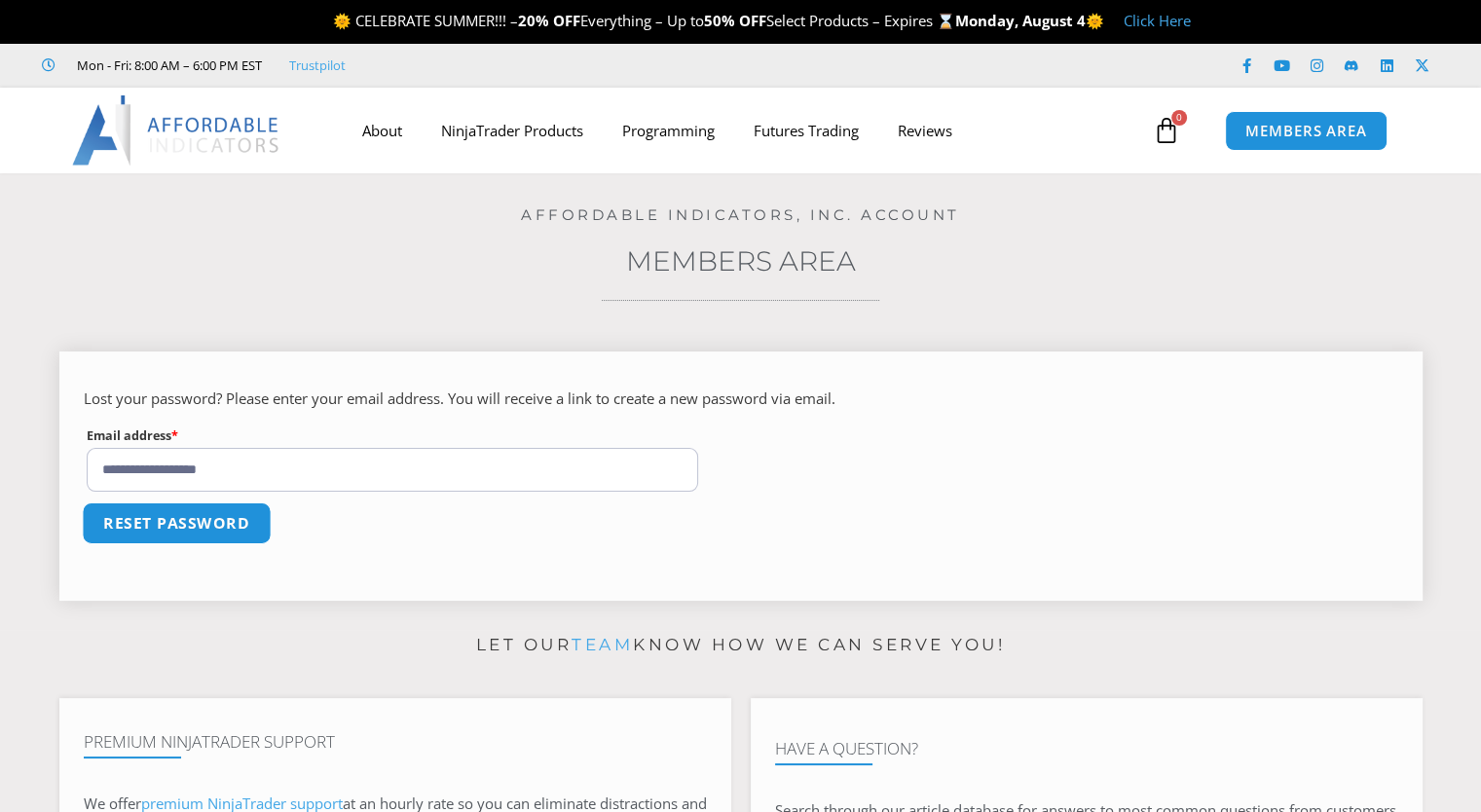 type on "**********" 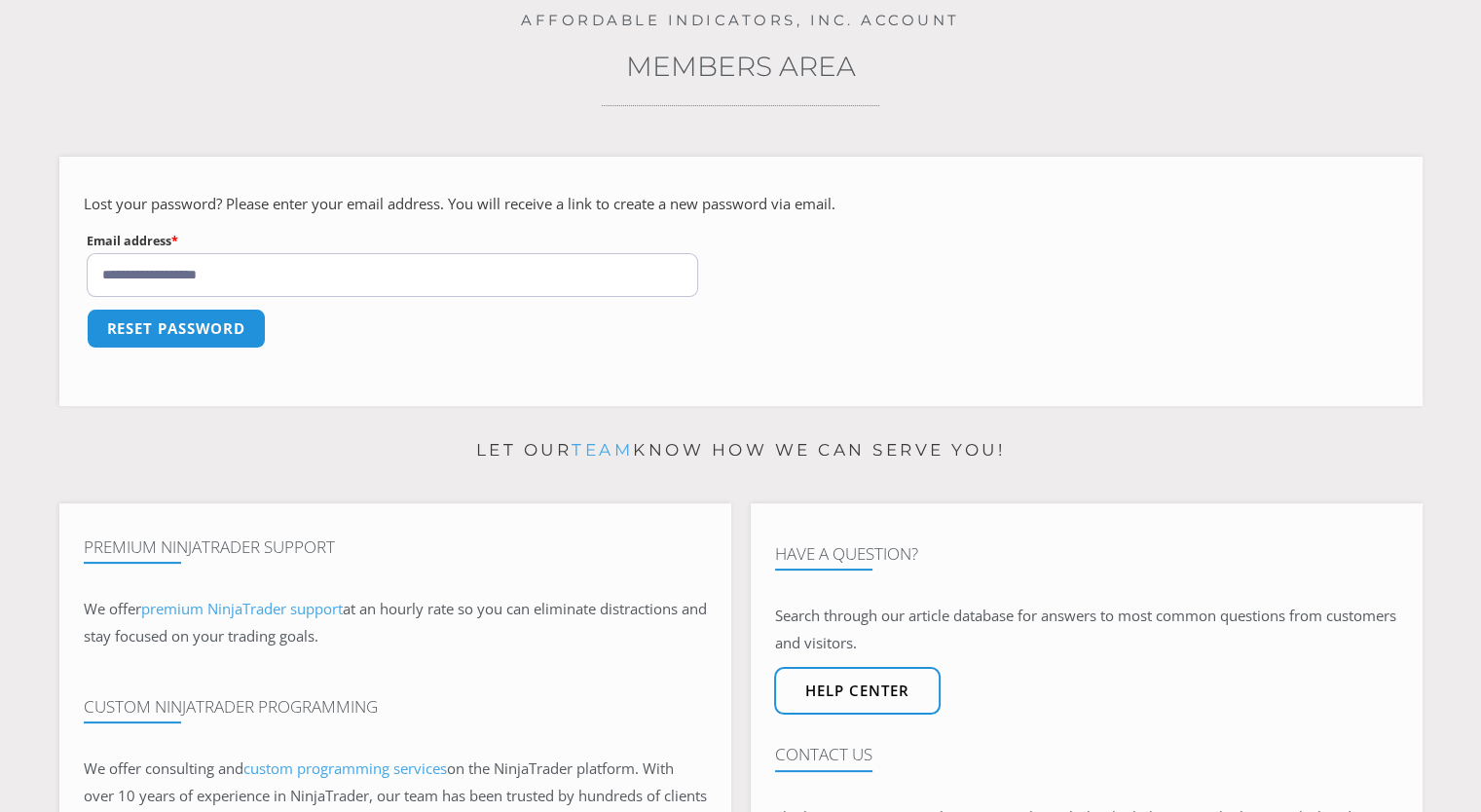 scroll, scrollTop: 97, scrollLeft: 0, axis: vertical 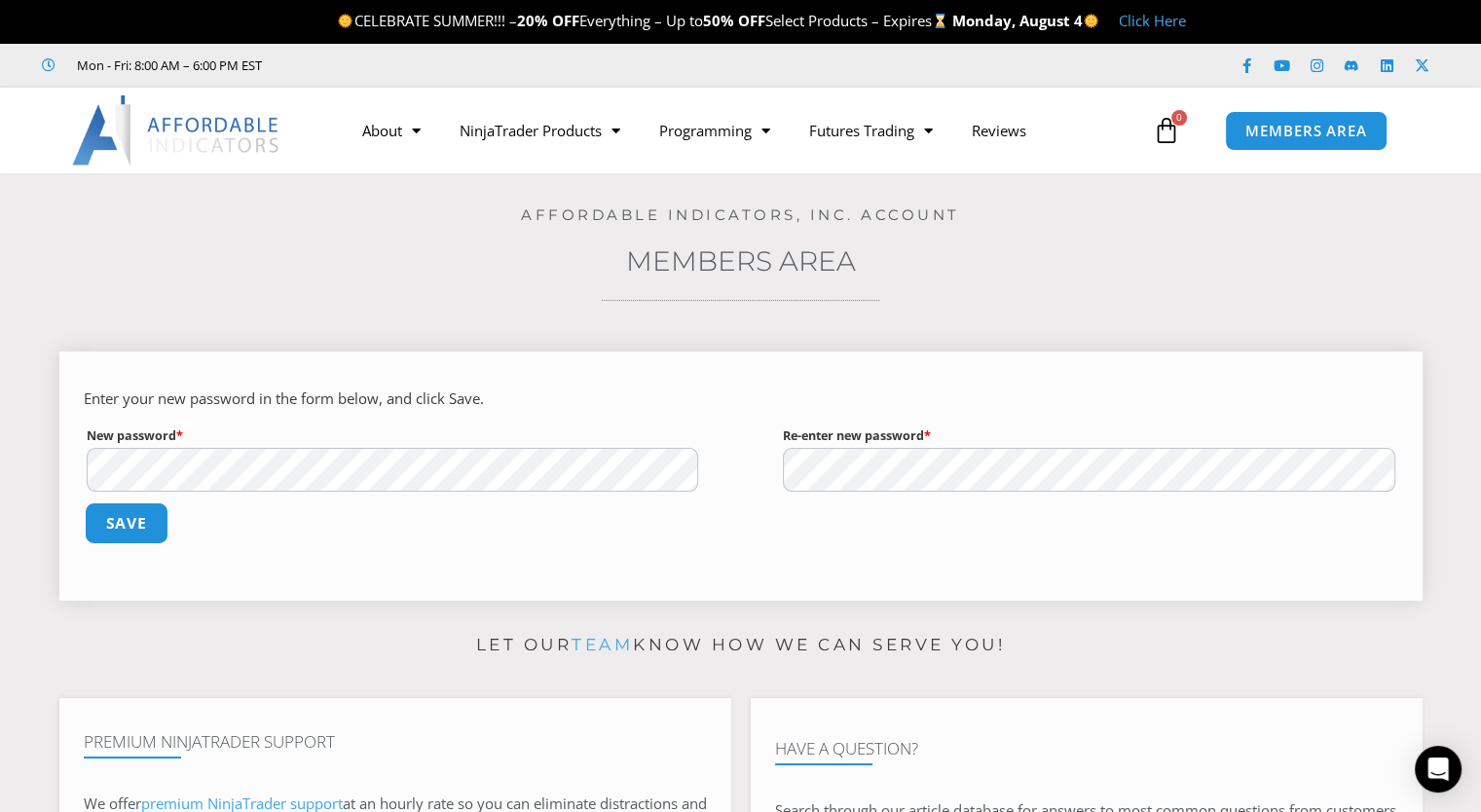 click on "Save" at bounding box center (126, 523) 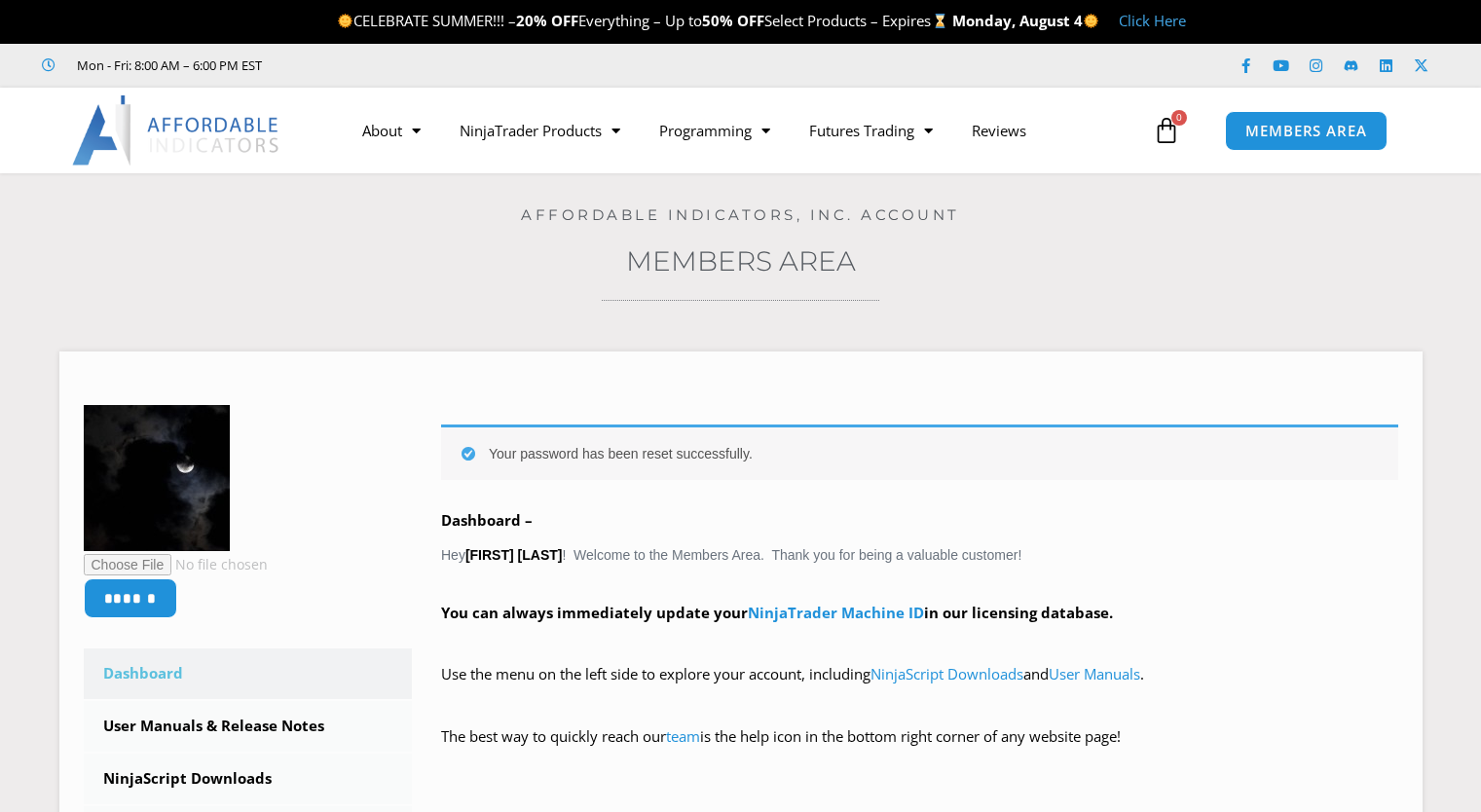 scroll, scrollTop: 0, scrollLeft: 0, axis: both 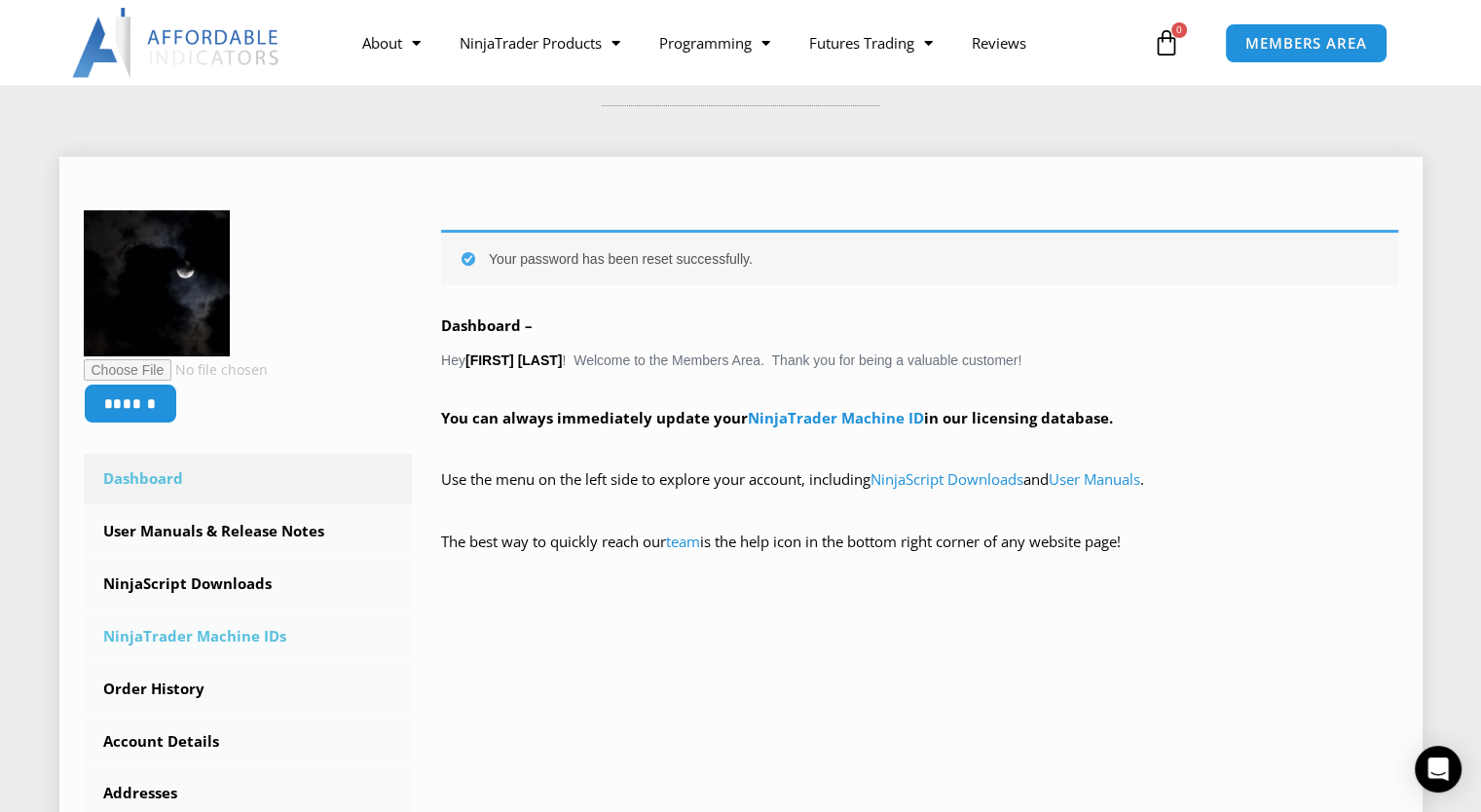 click on "NinjaTrader Machine IDs" at bounding box center [248, 637] 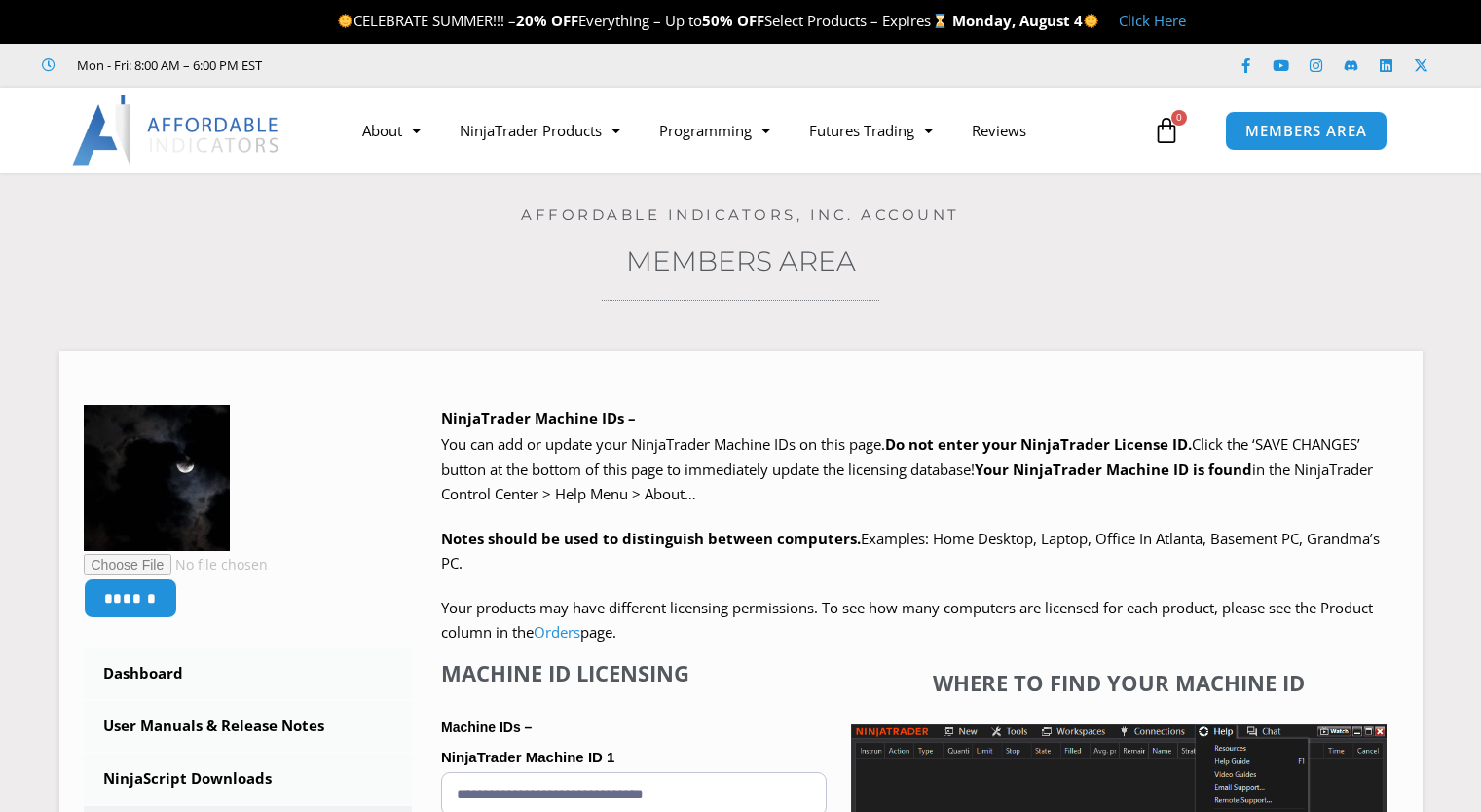 scroll, scrollTop: 0, scrollLeft: 0, axis: both 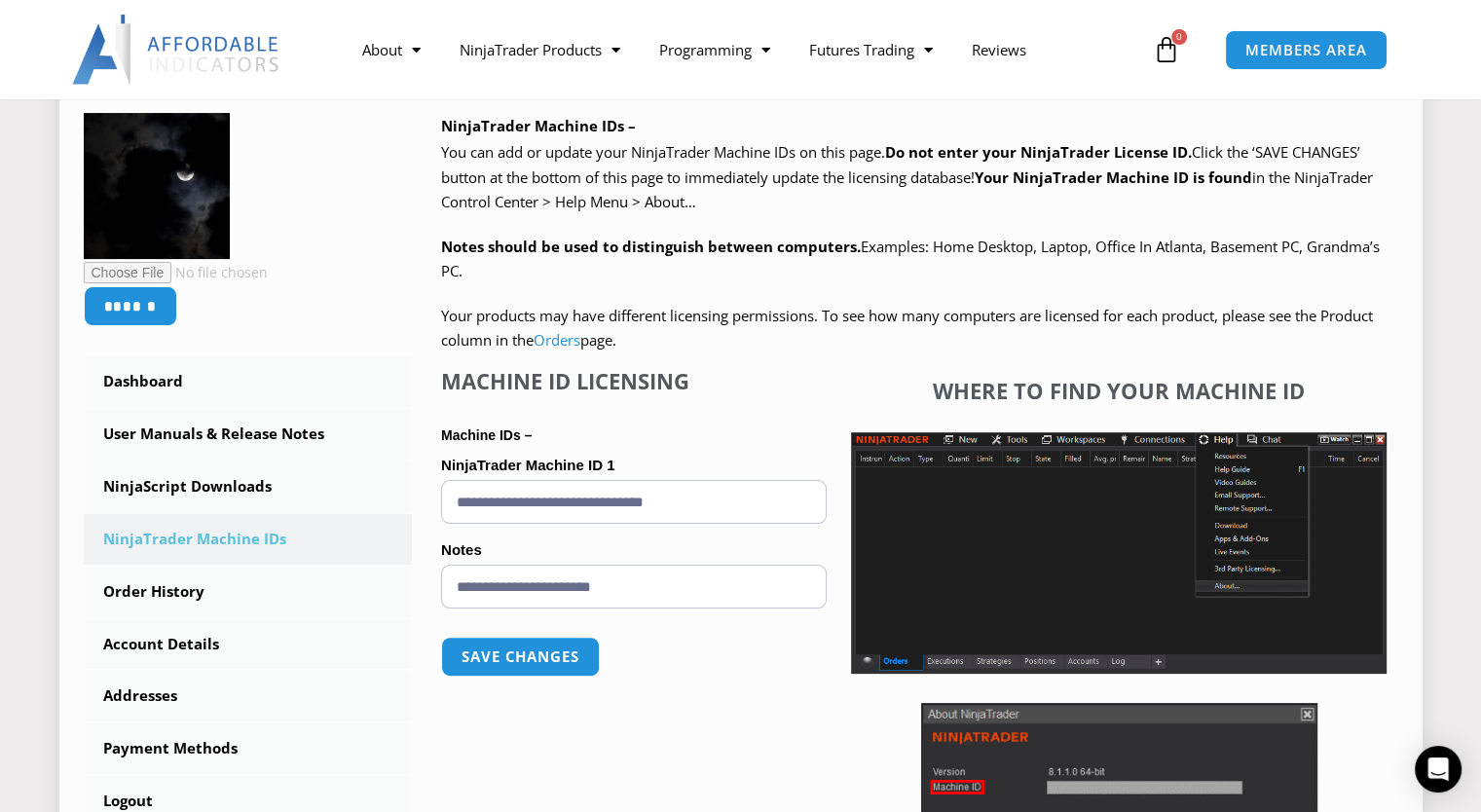 click on "**********" at bounding box center (634, 501) 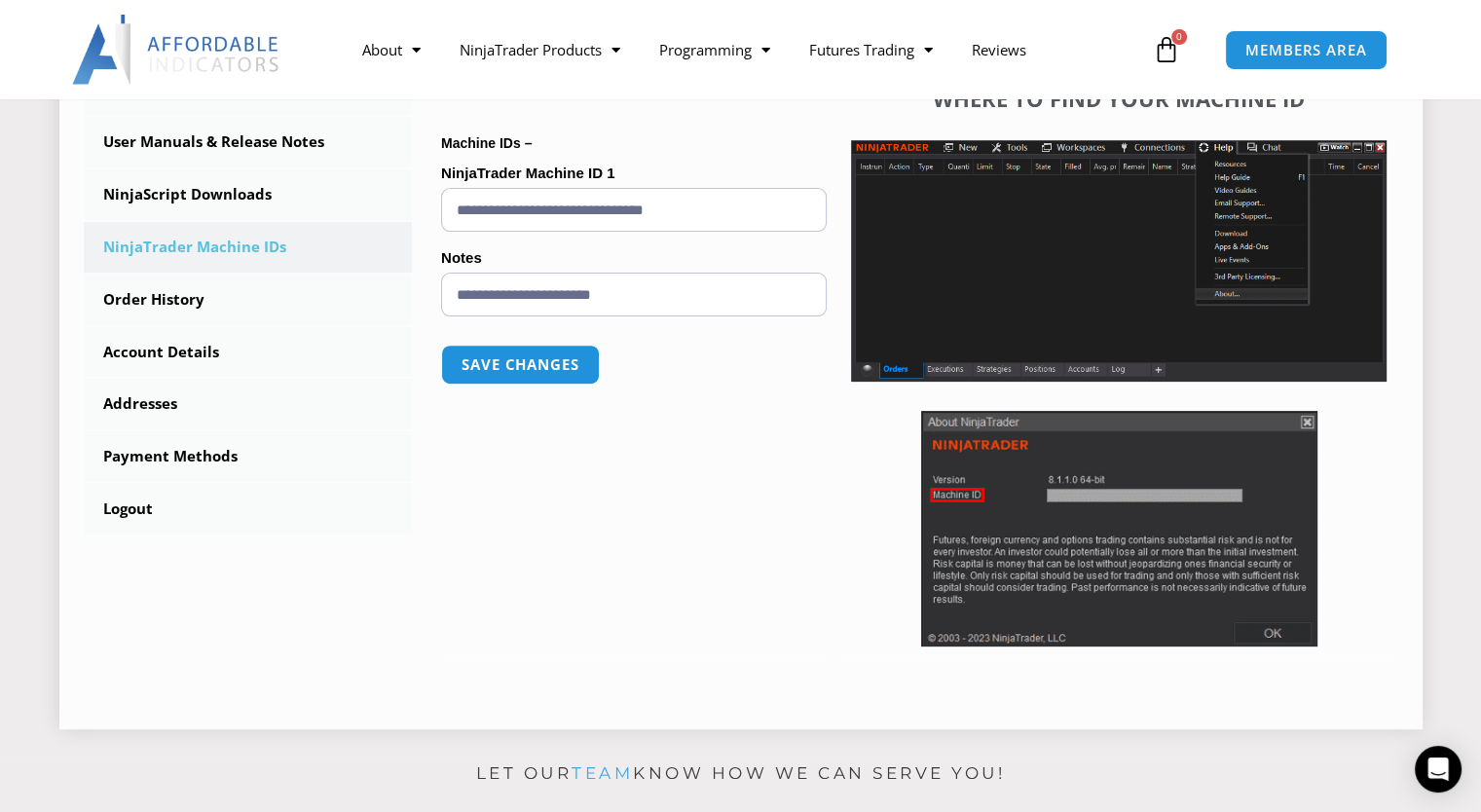 scroll, scrollTop: 389, scrollLeft: 0, axis: vertical 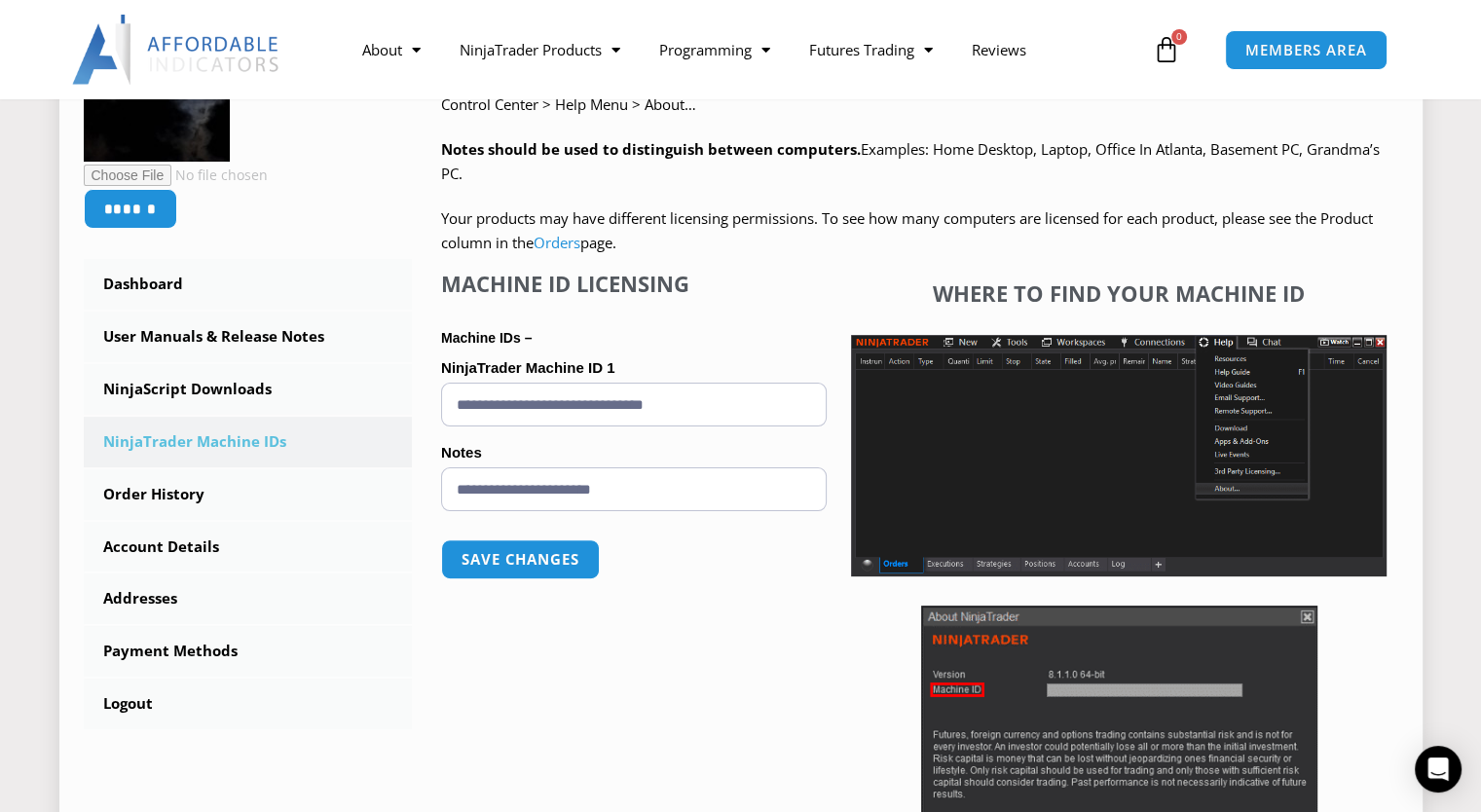 click on "**********" at bounding box center (634, 404) 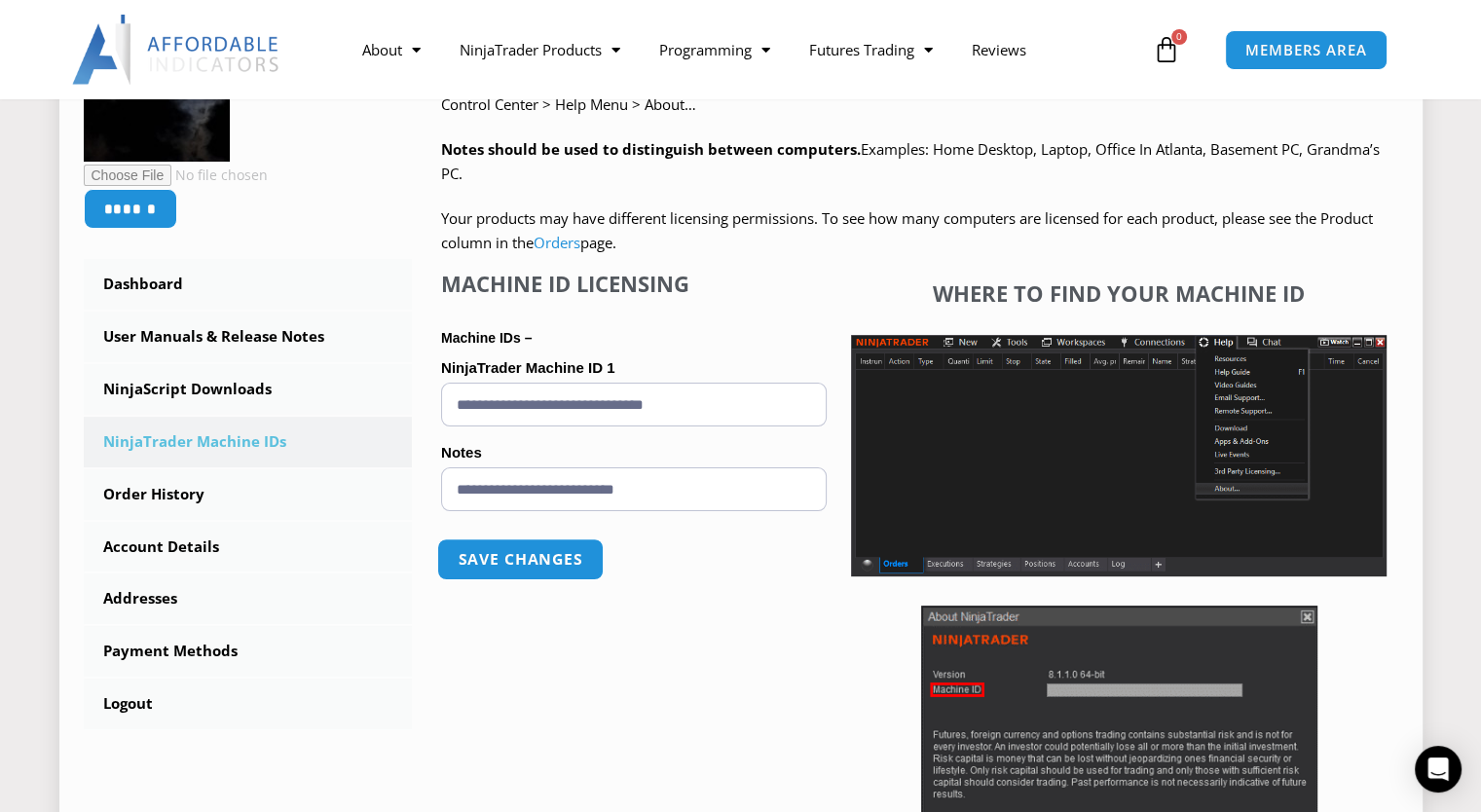 type on "**********" 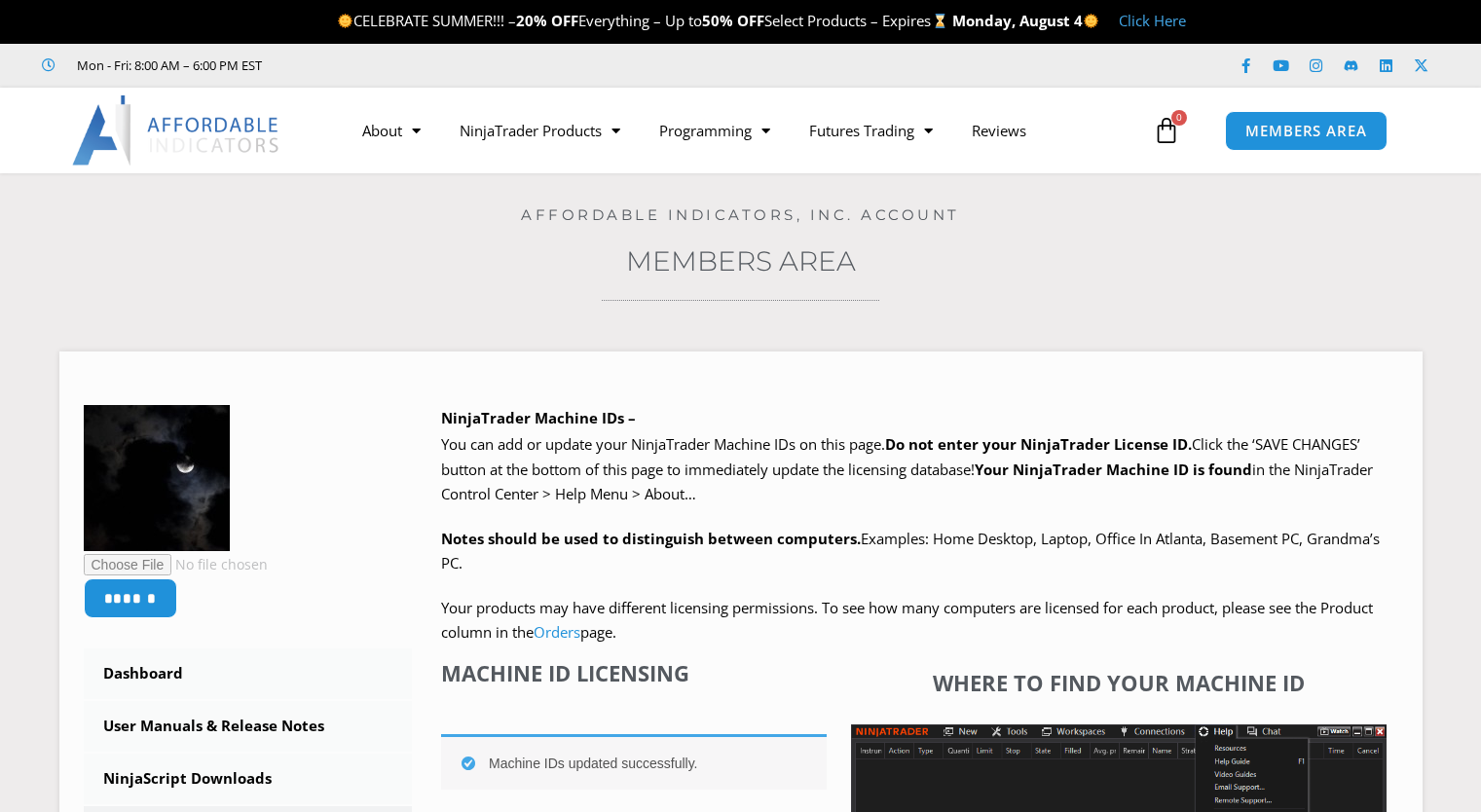 scroll, scrollTop: 0, scrollLeft: 0, axis: both 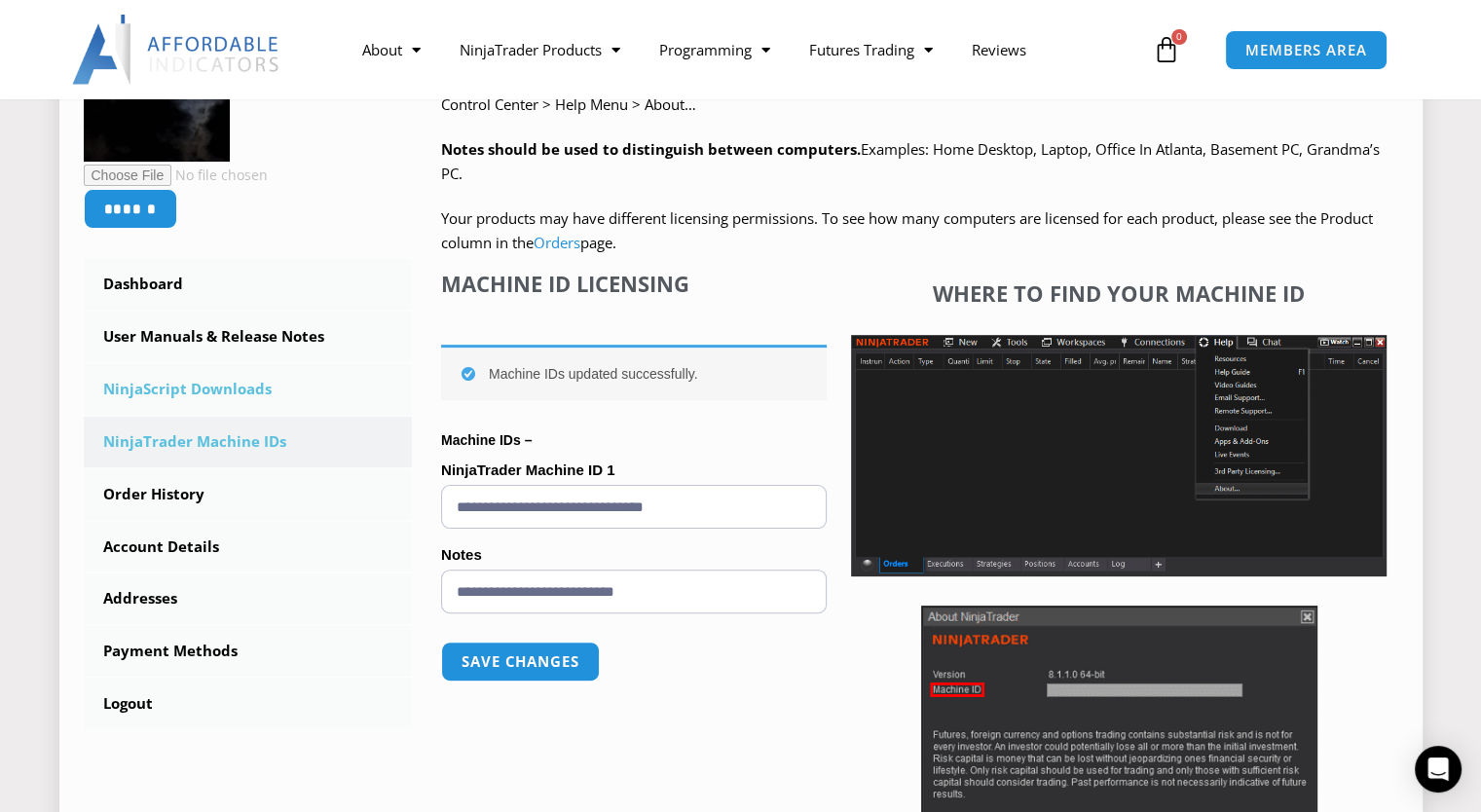 click on "NinjaScript Downloads" at bounding box center [248, 389] 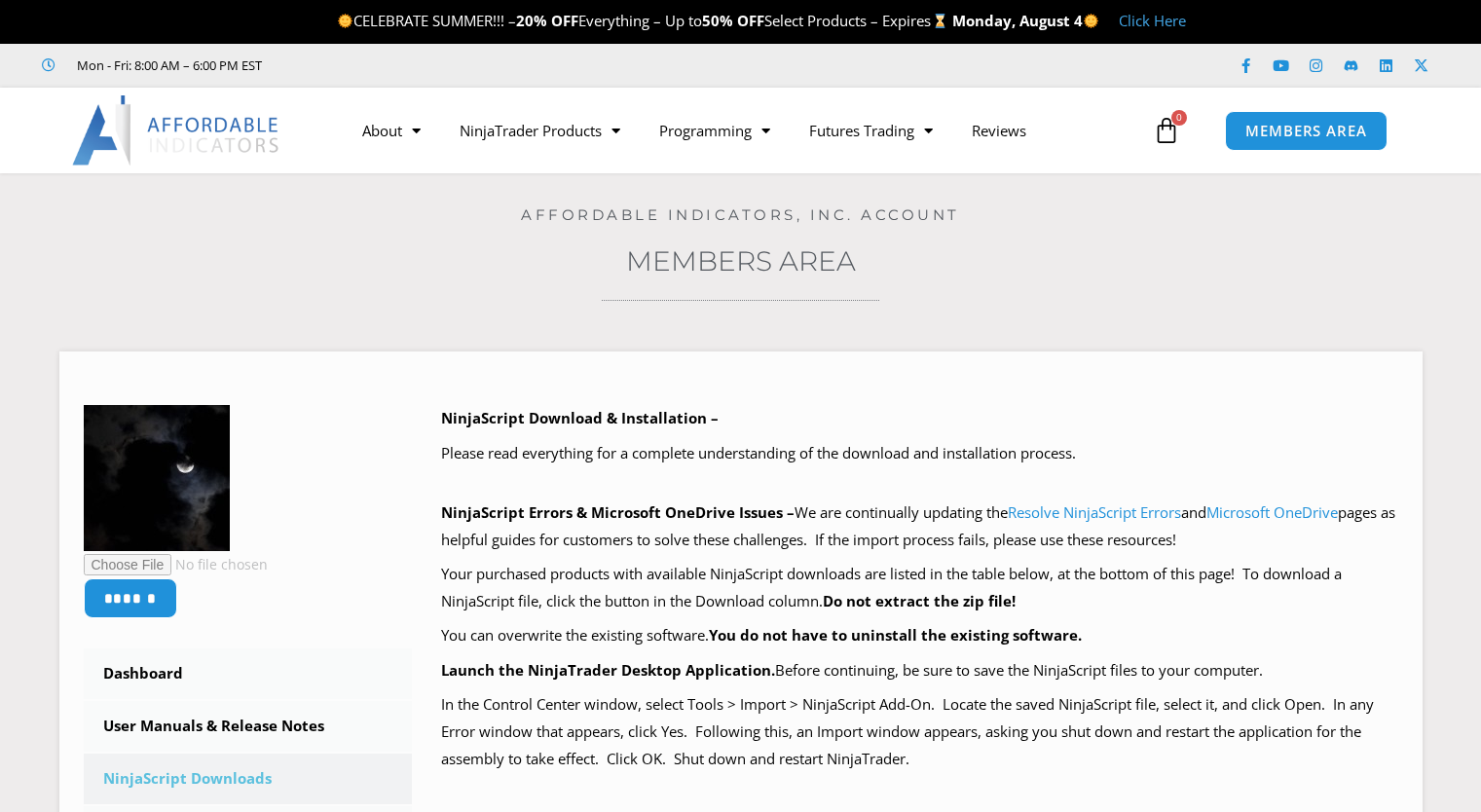 scroll, scrollTop: 0, scrollLeft: 0, axis: both 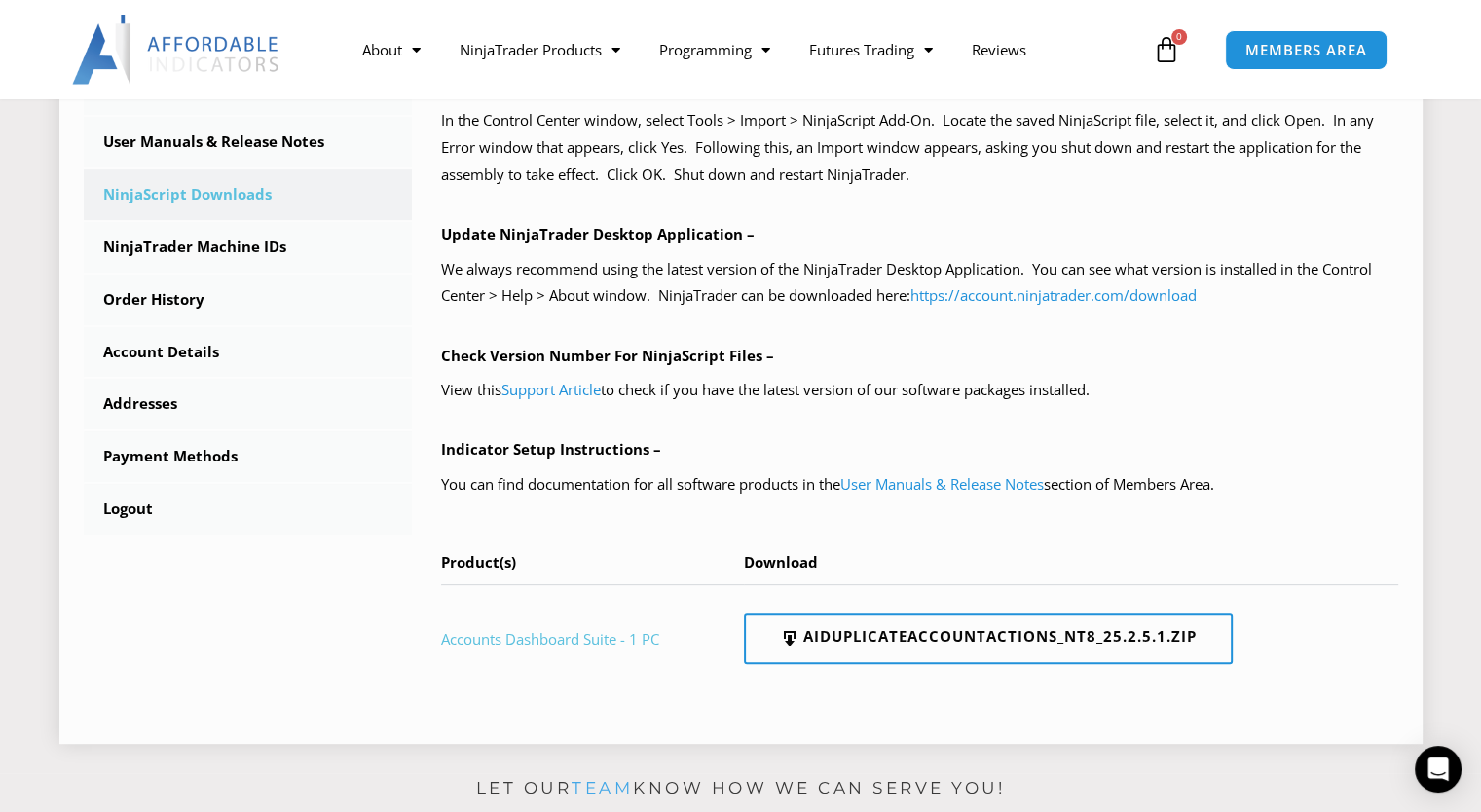 click on "Accounts Dashboard Suite - 1 PC" at bounding box center (550, 639) 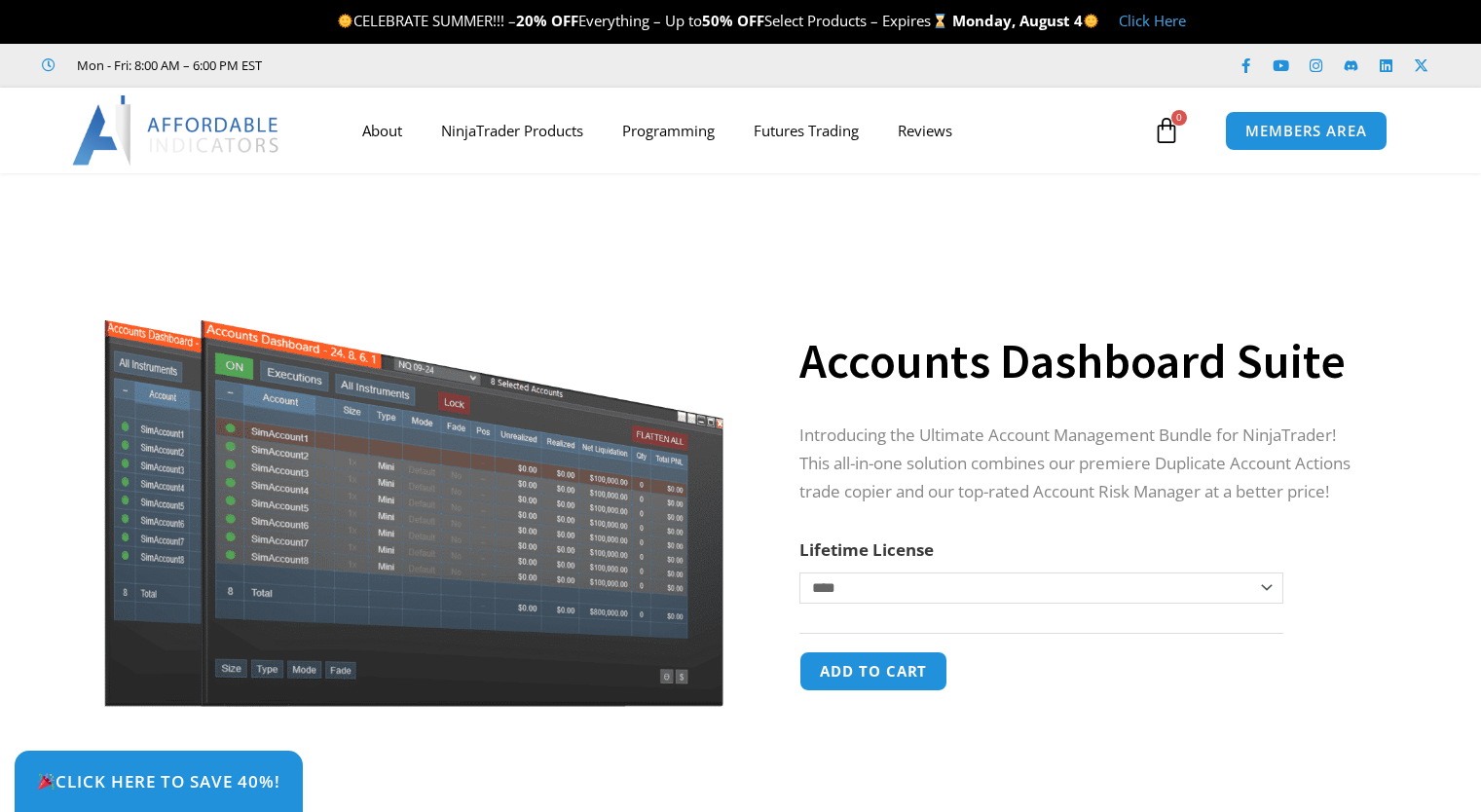 scroll, scrollTop: 0, scrollLeft: 0, axis: both 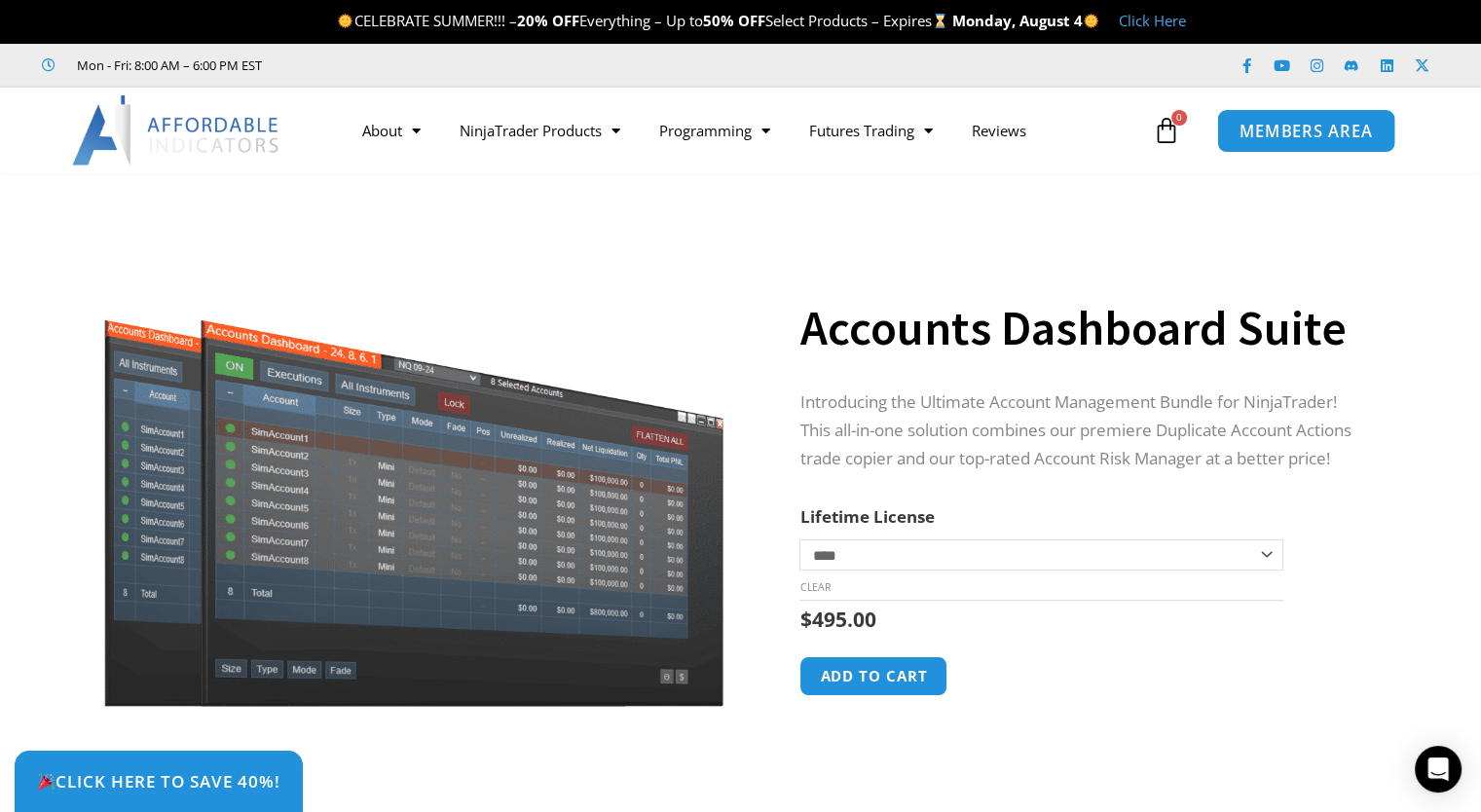 click on "MEMBERS AREA" at bounding box center [1306, 130] 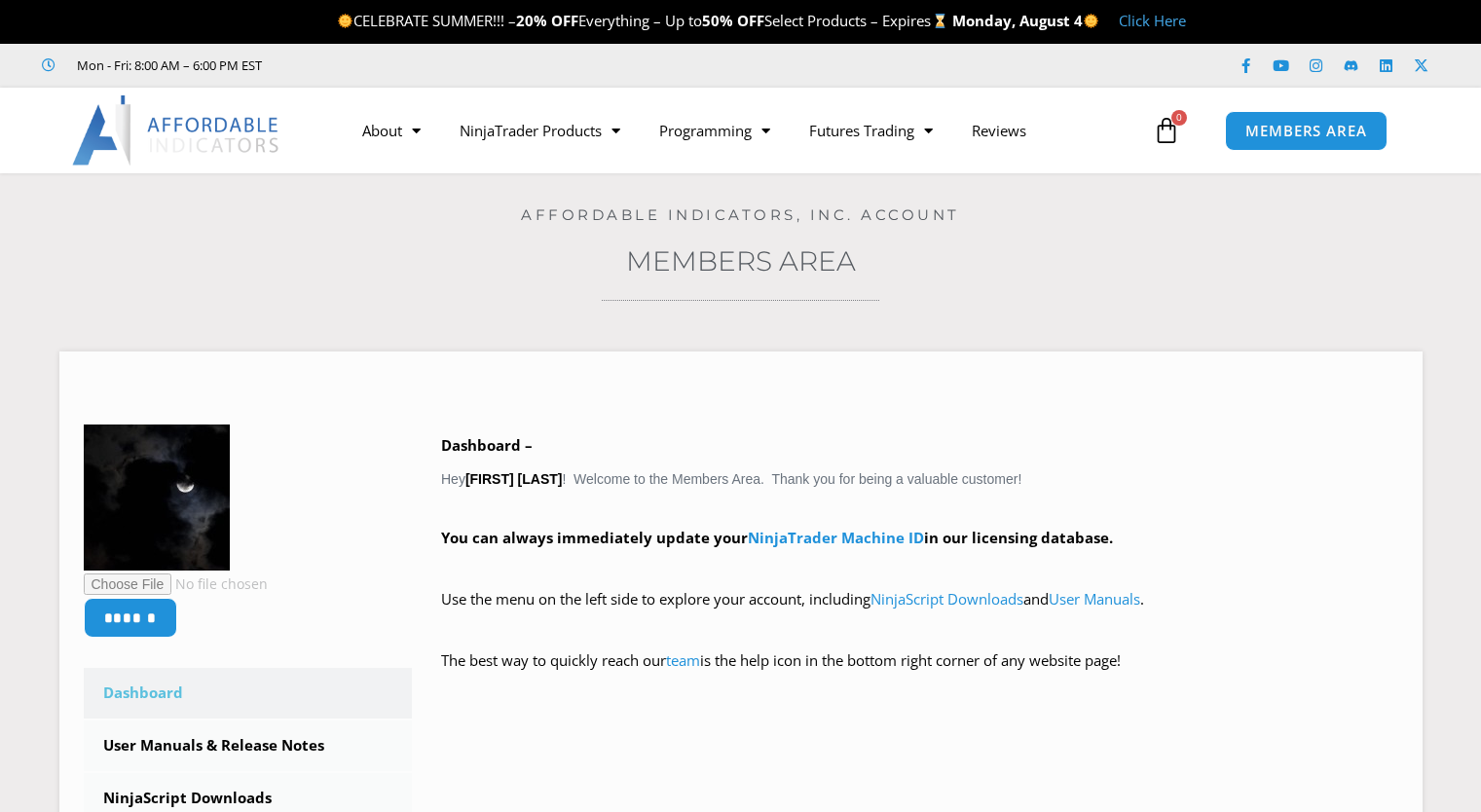 scroll, scrollTop: 0, scrollLeft: 0, axis: both 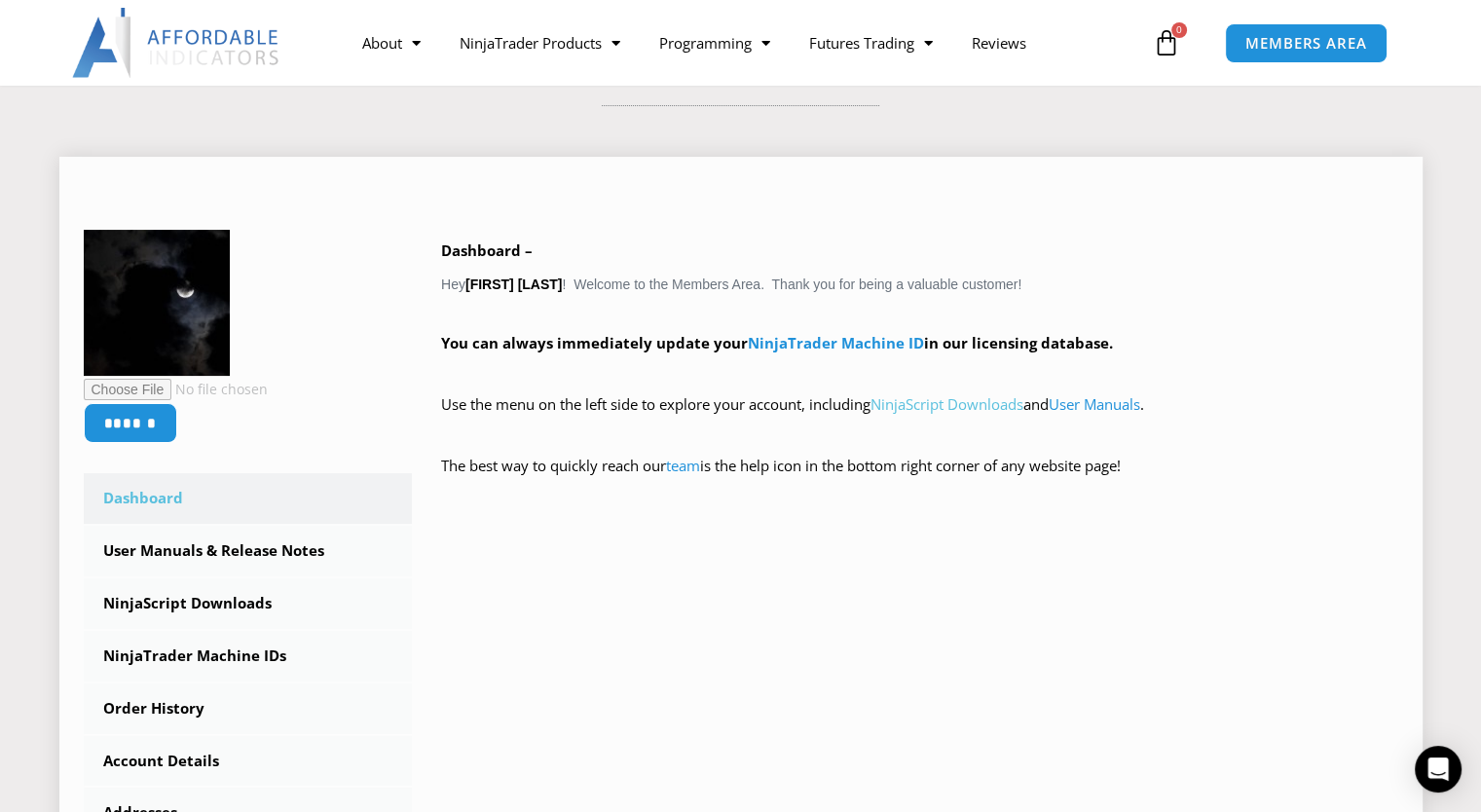 click on "NinjaScript Downloads" at bounding box center (946, 404) 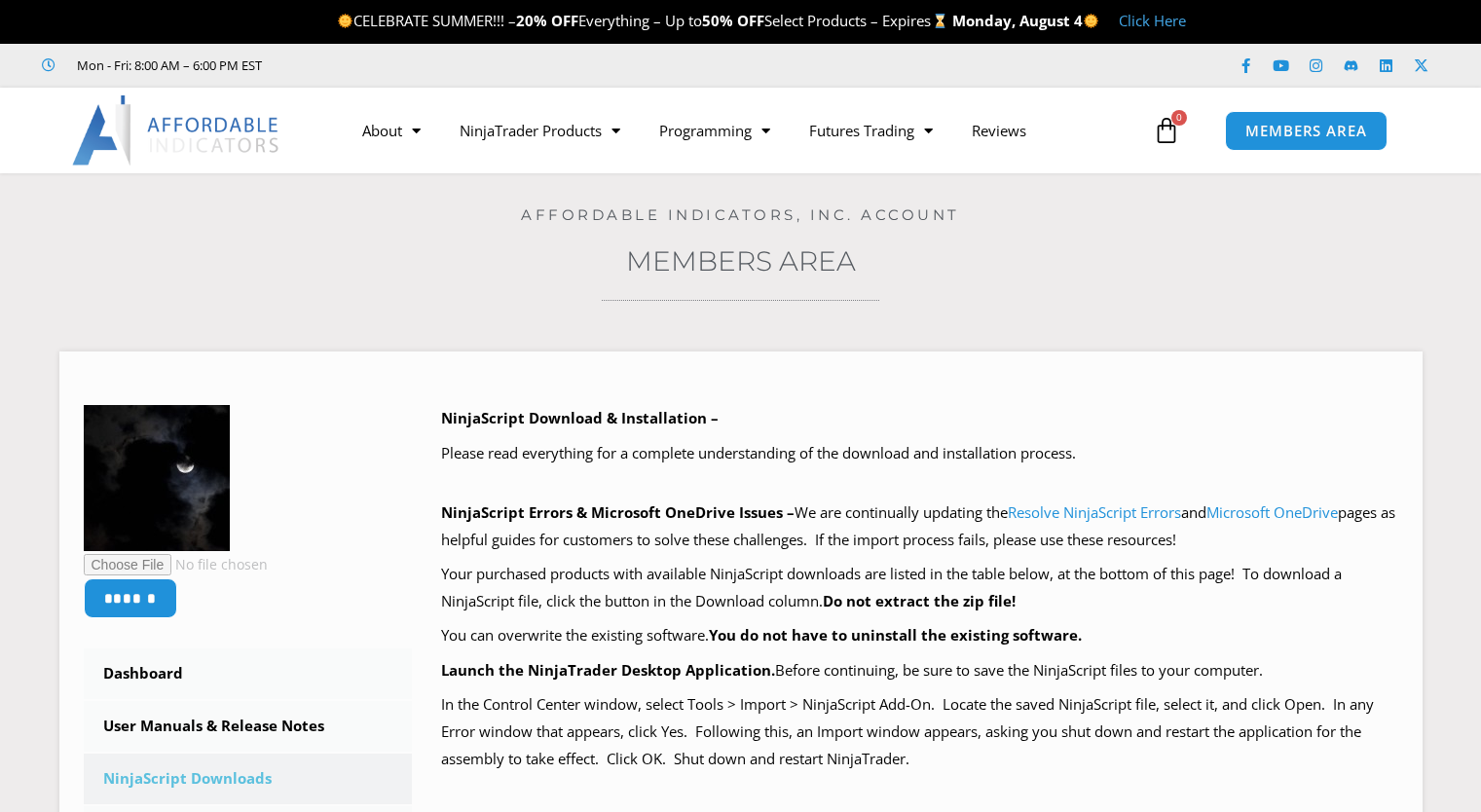 scroll, scrollTop: 0, scrollLeft: 0, axis: both 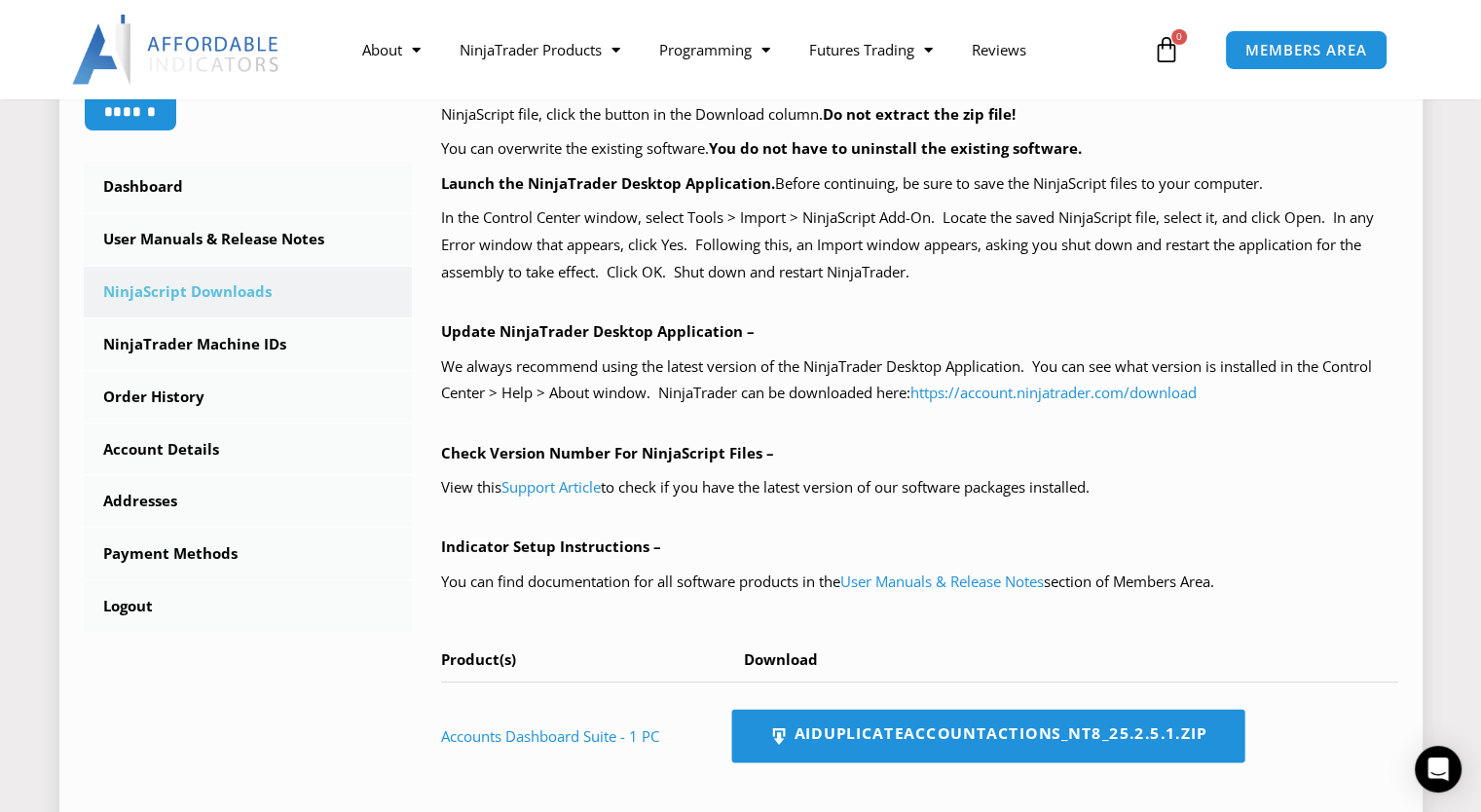 click on "AIDuplicateAccountActions_NT8_25.2.5.1.zip" at bounding box center (987, 736) 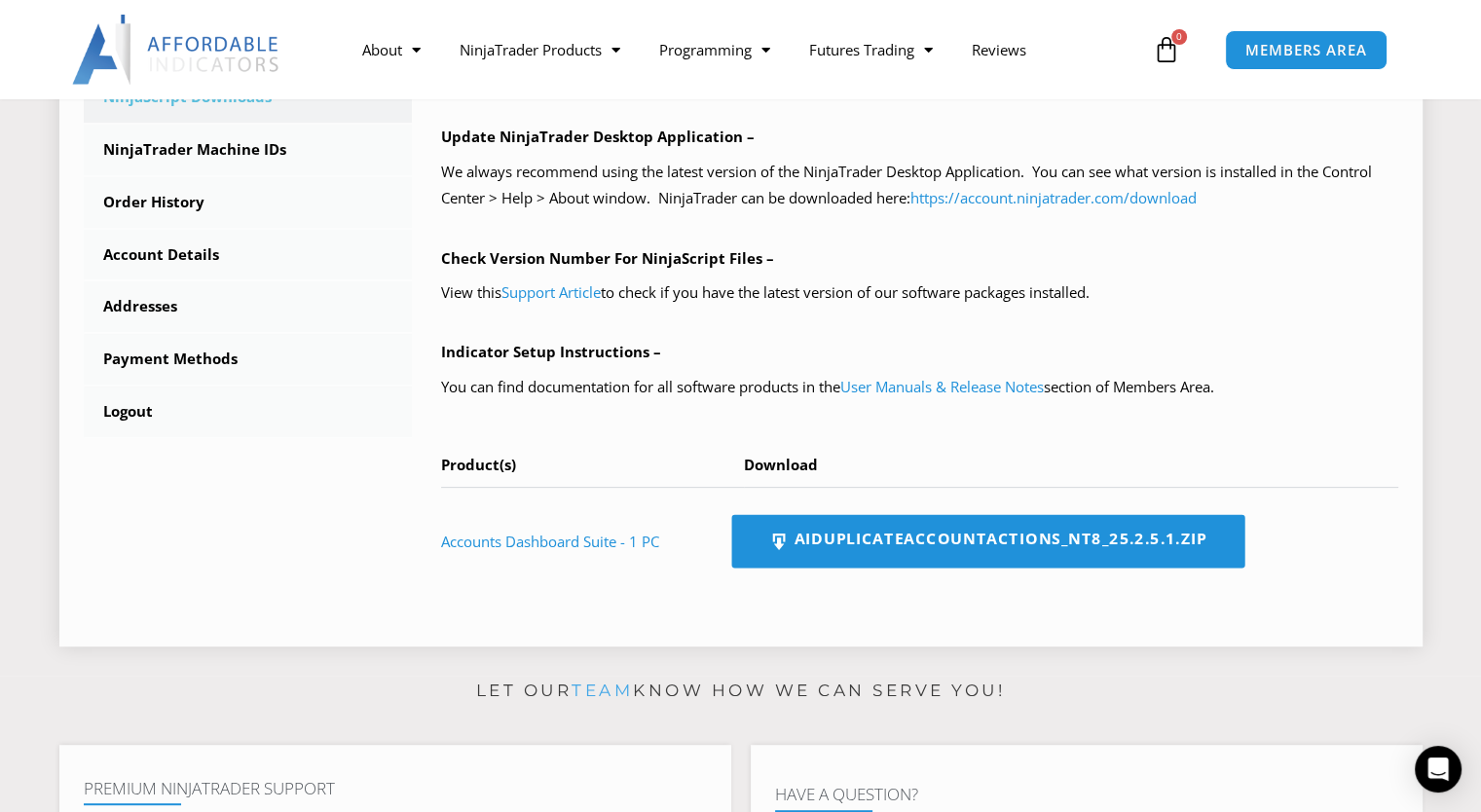 scroll, scrollTop: 779, scrollLeft: 0, axis: vertical 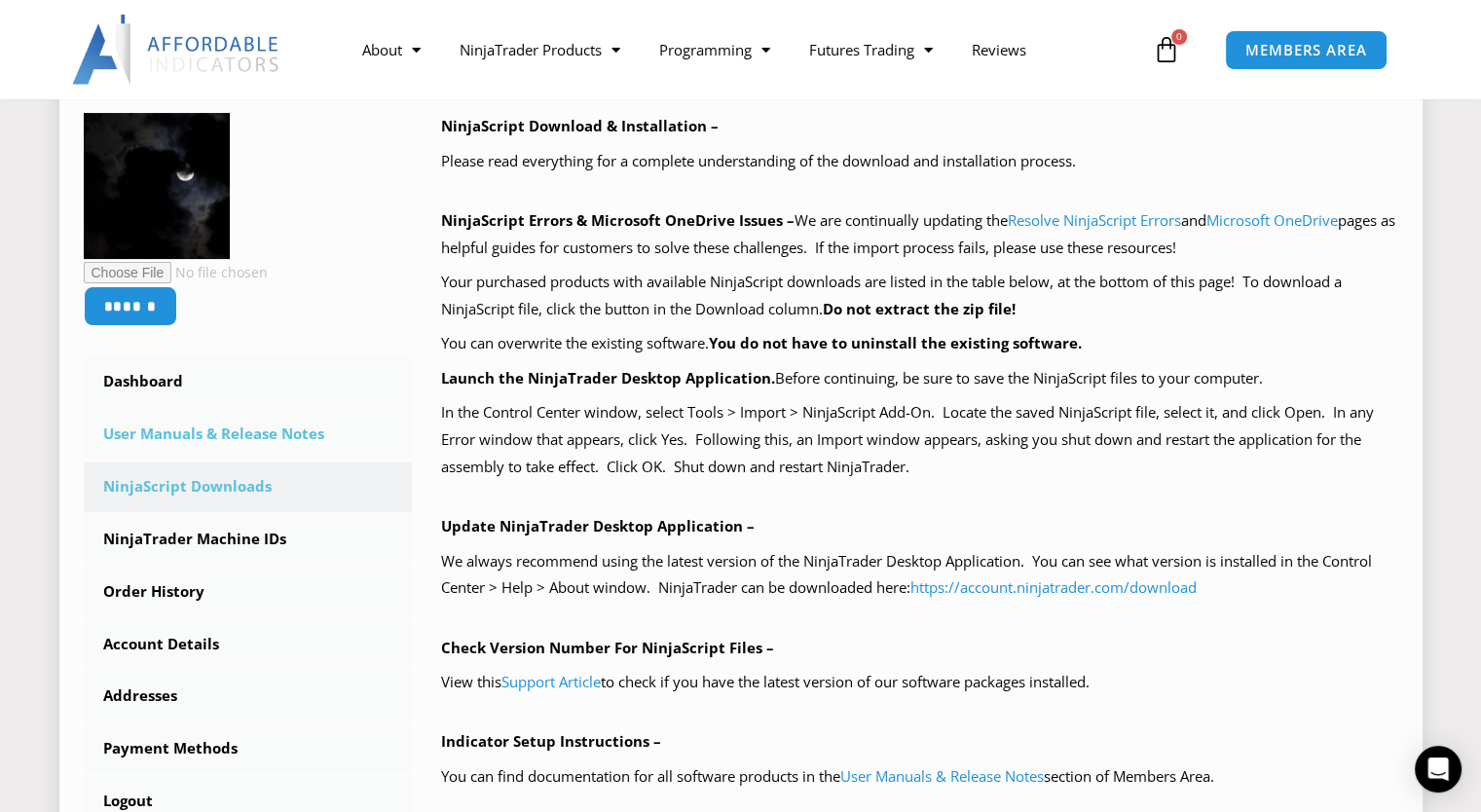 click on "User Manuals & Release Notes" at bounding box center (248, 434) 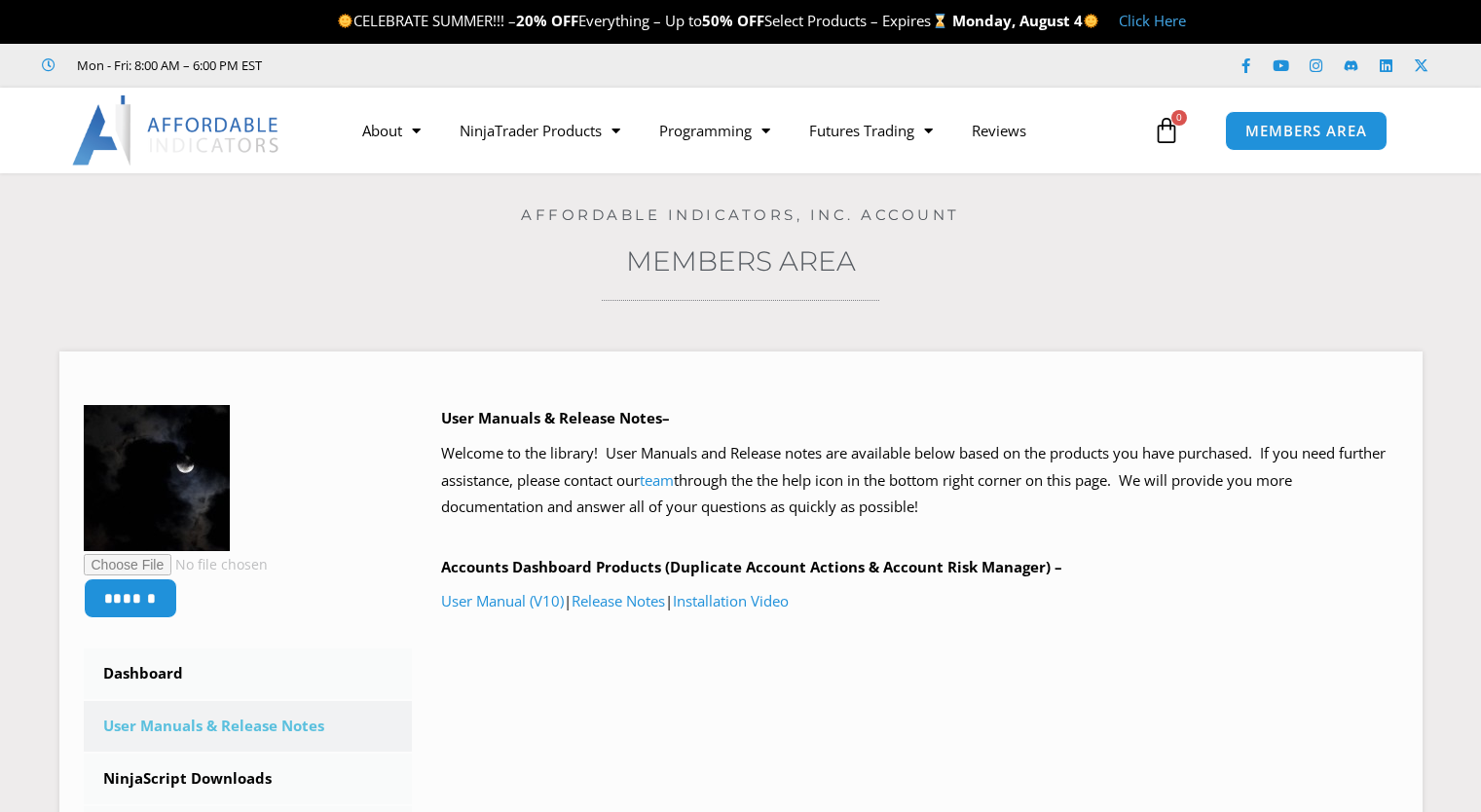 scroll, scrollTop: 0, scrollLeft: 0, axis: both 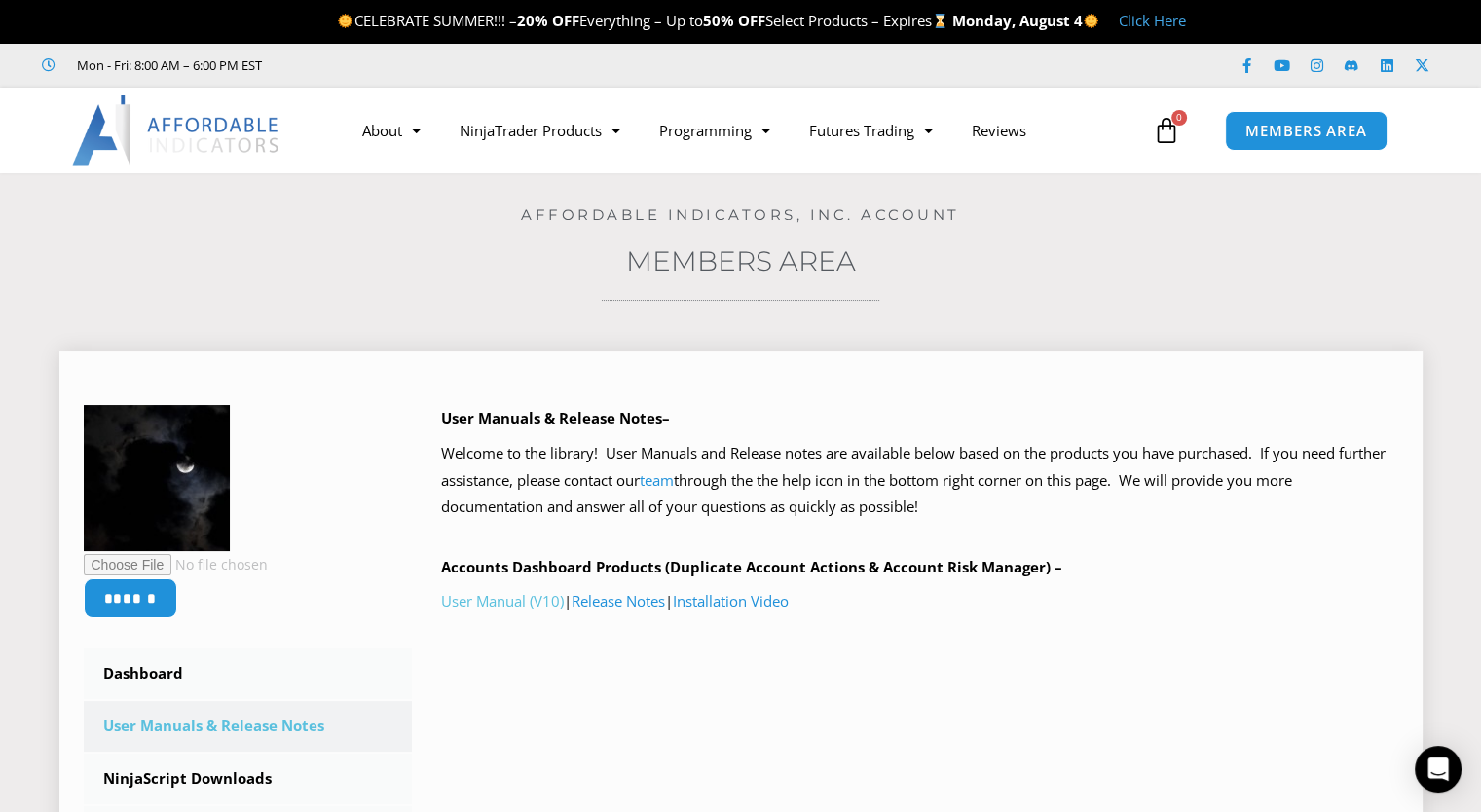 click on "User Manual (V10)" at bounding box center (502, 601) 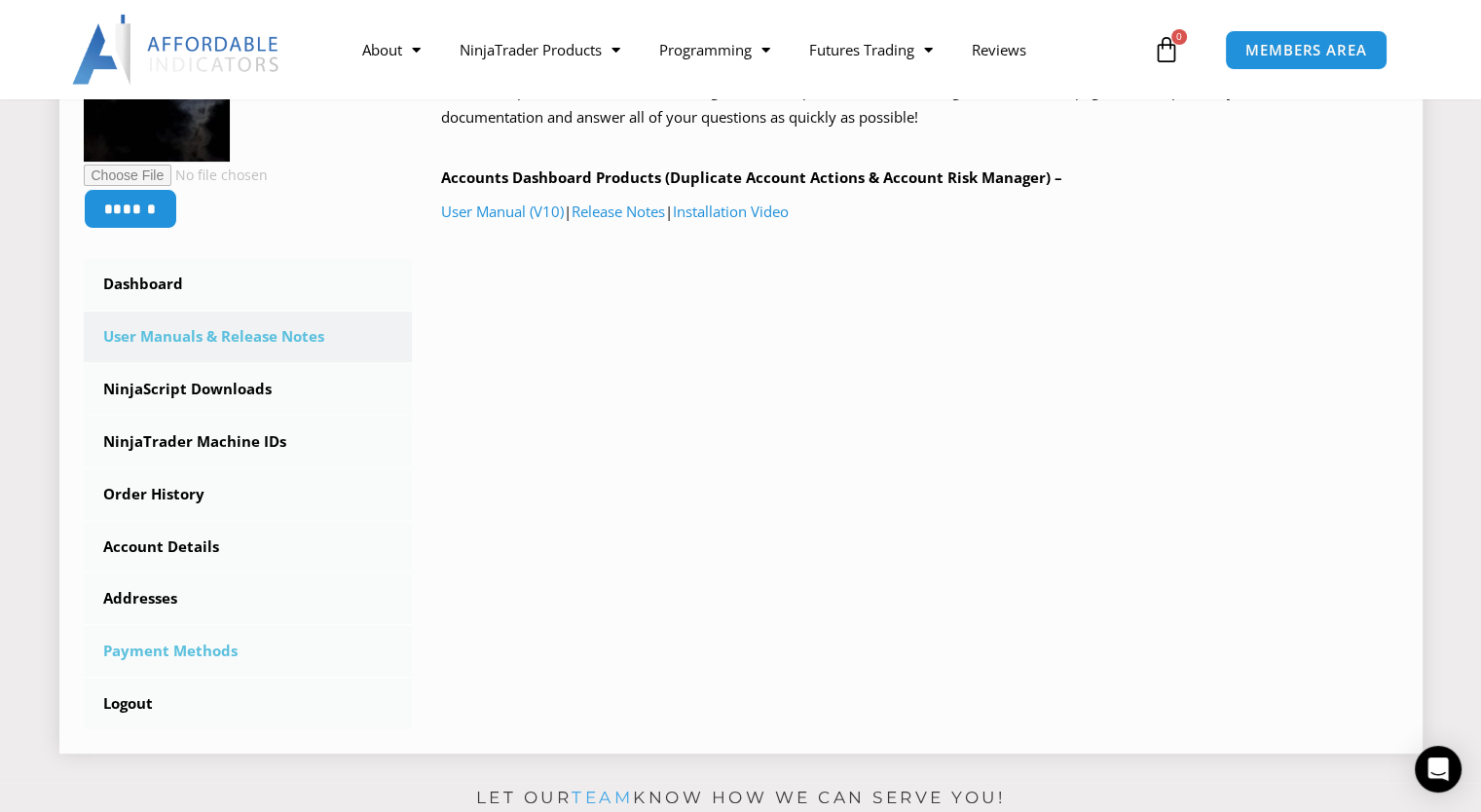 scroll, scrollTop: 487, scrollLeft: 0, axis: vertical 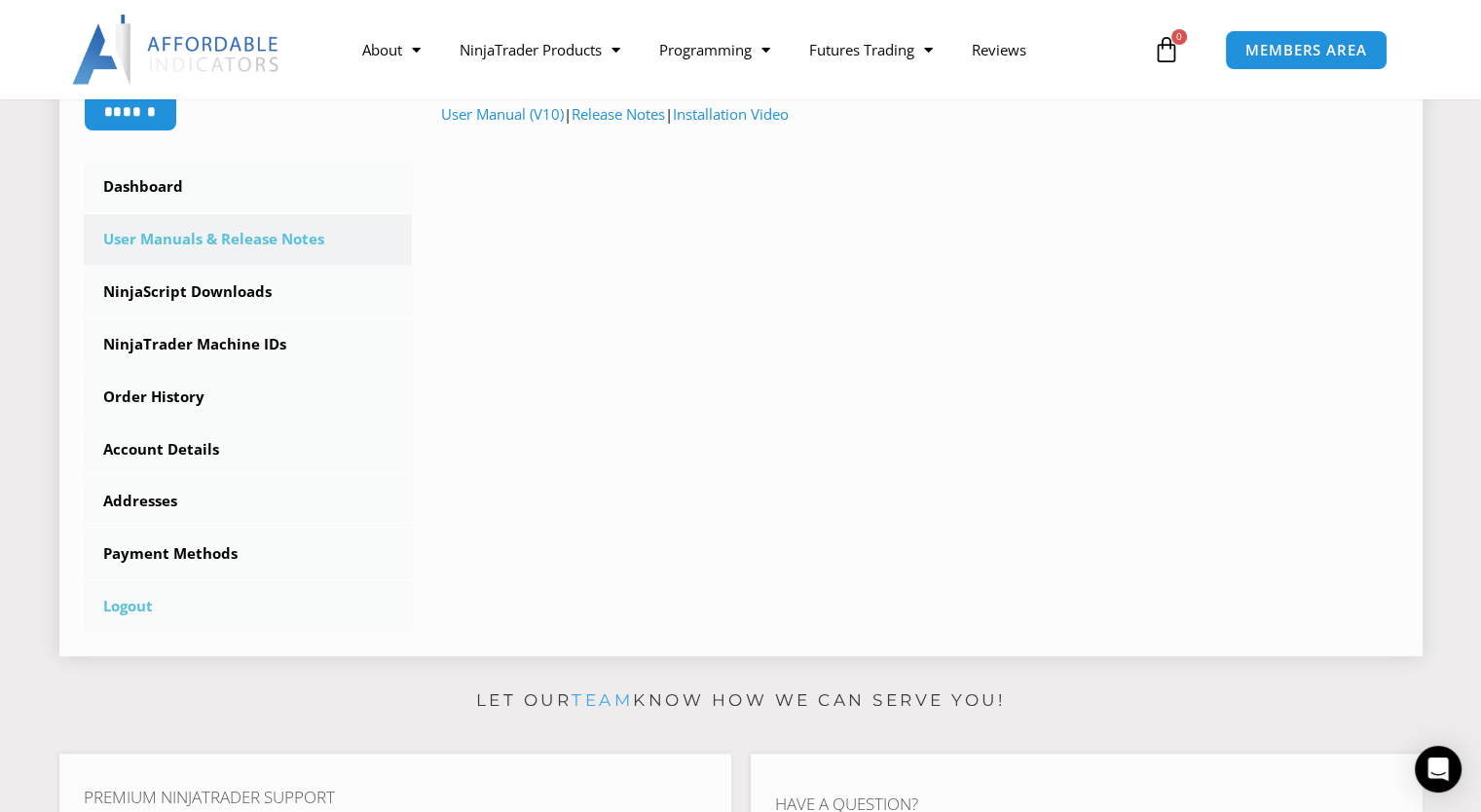 click on "Logout" at bounding box center [248, 607] 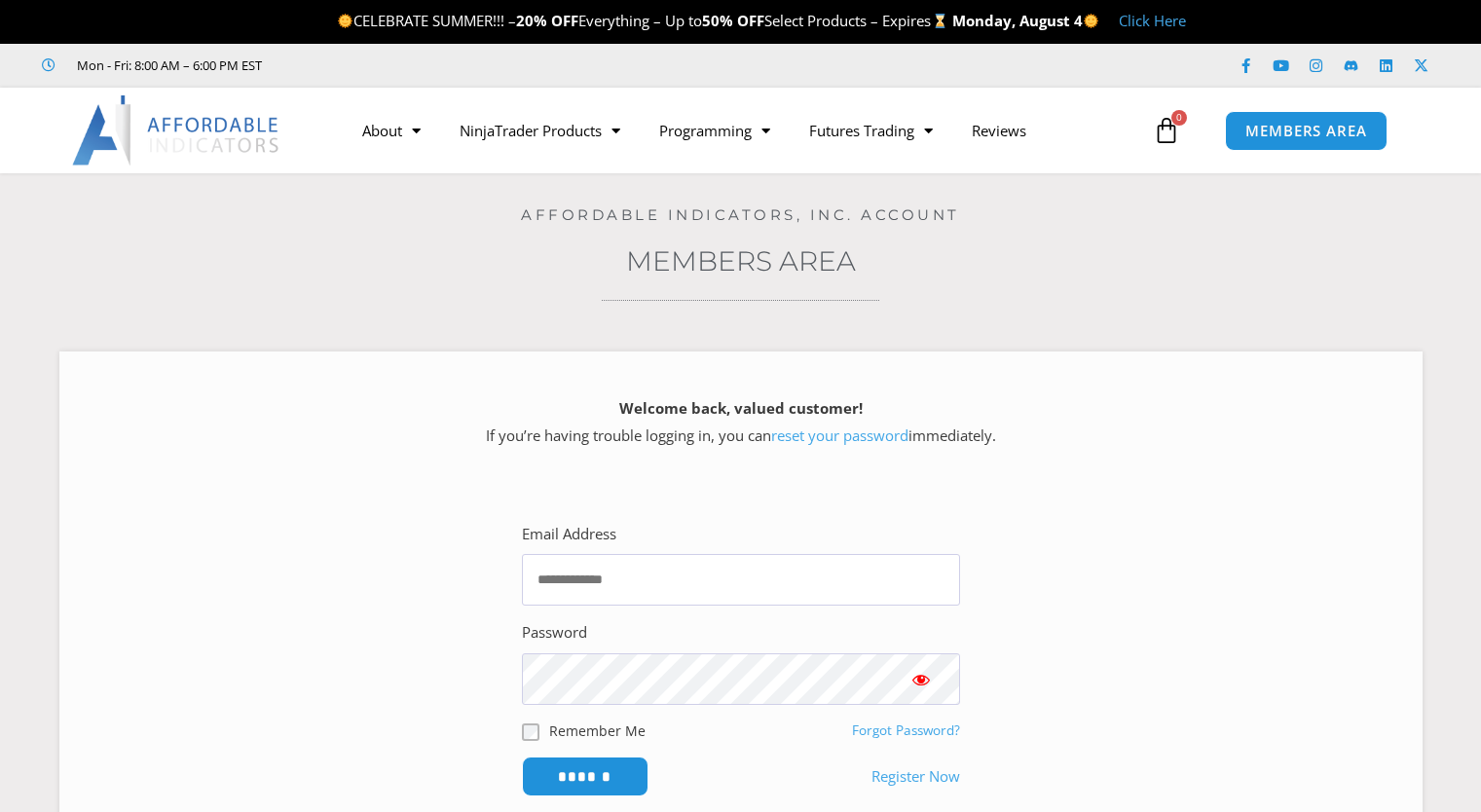 scroll, scrollTop: 0, scrollLeft: 0, axis: both 